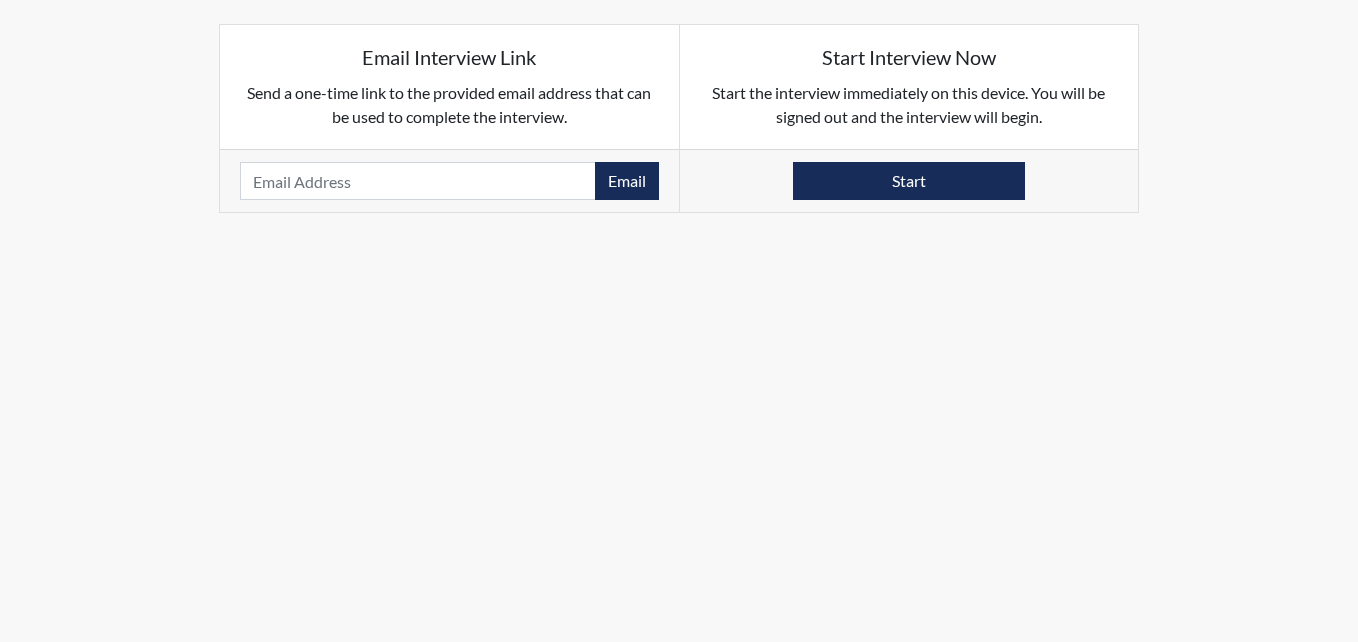 scroll, scrollTop: 0, scrollLeft: 0, axis: both 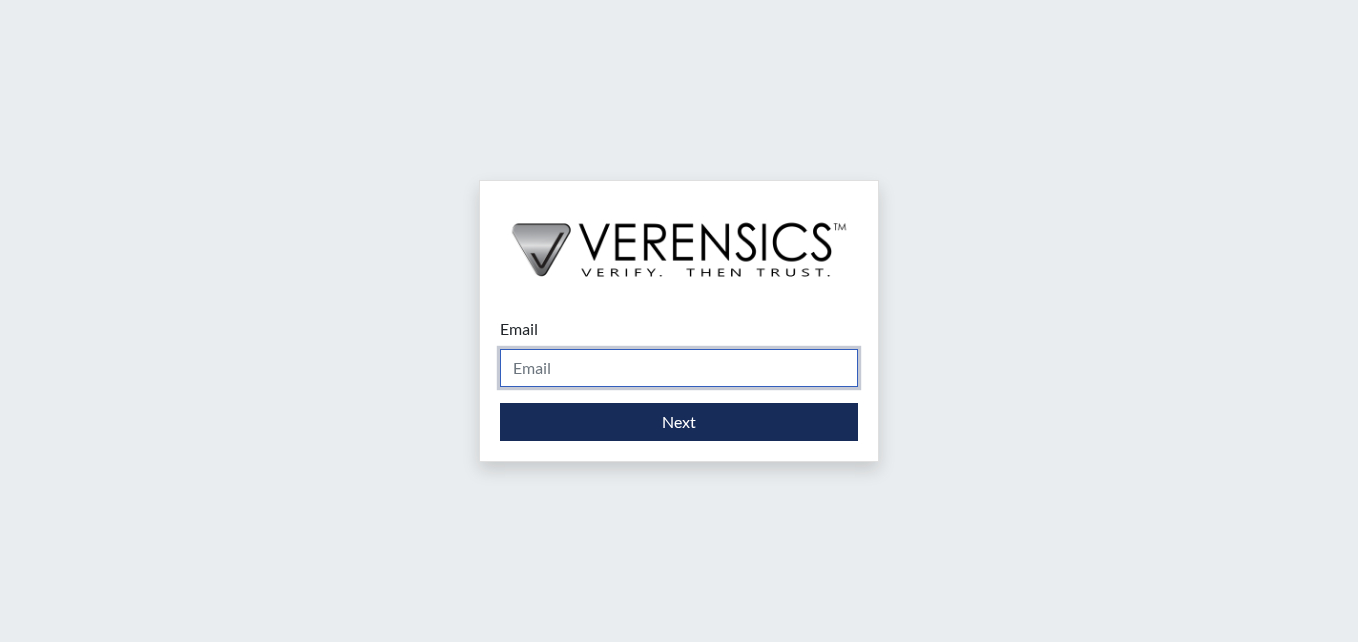 click on "Email" at bounding box center (679, 368) 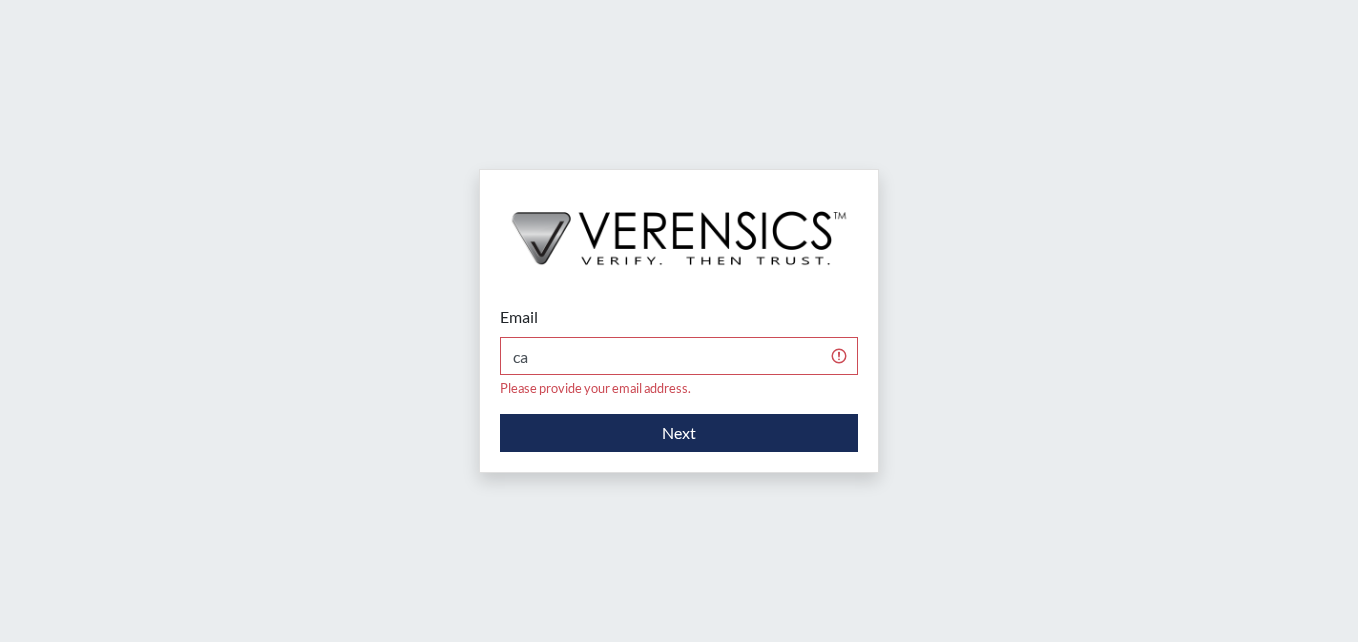 click at bounding box center [679, 228] 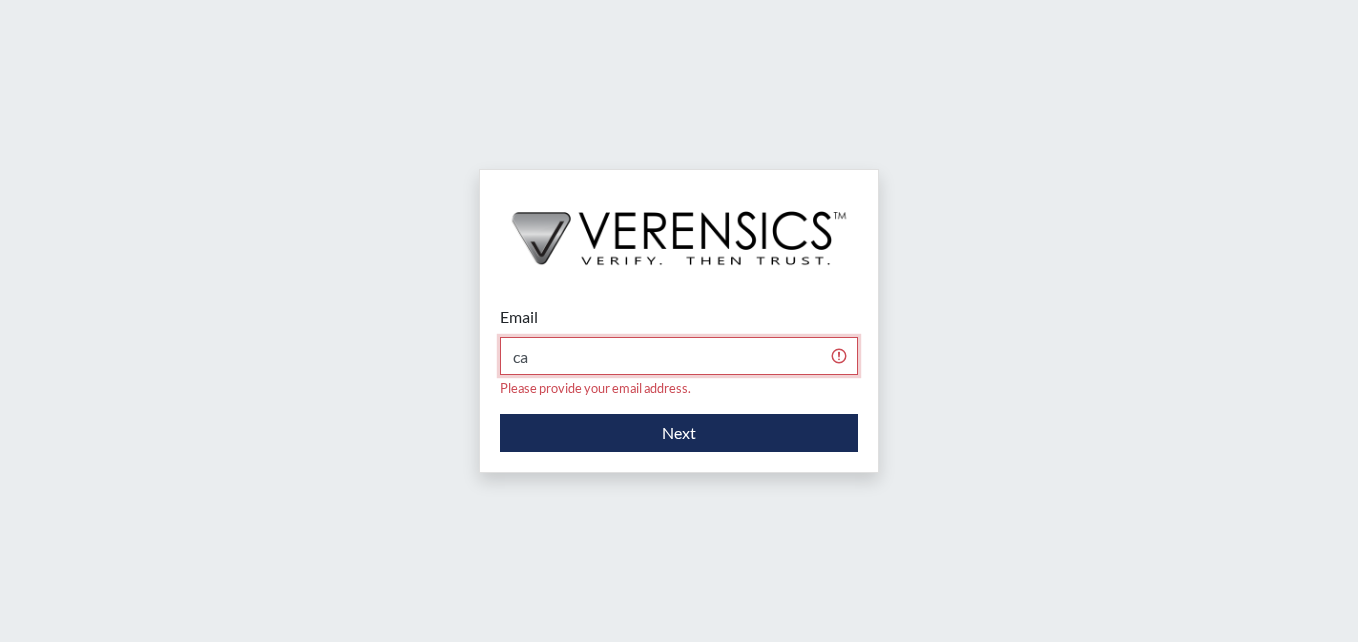click on "ca" at bounding box center [679, 356] 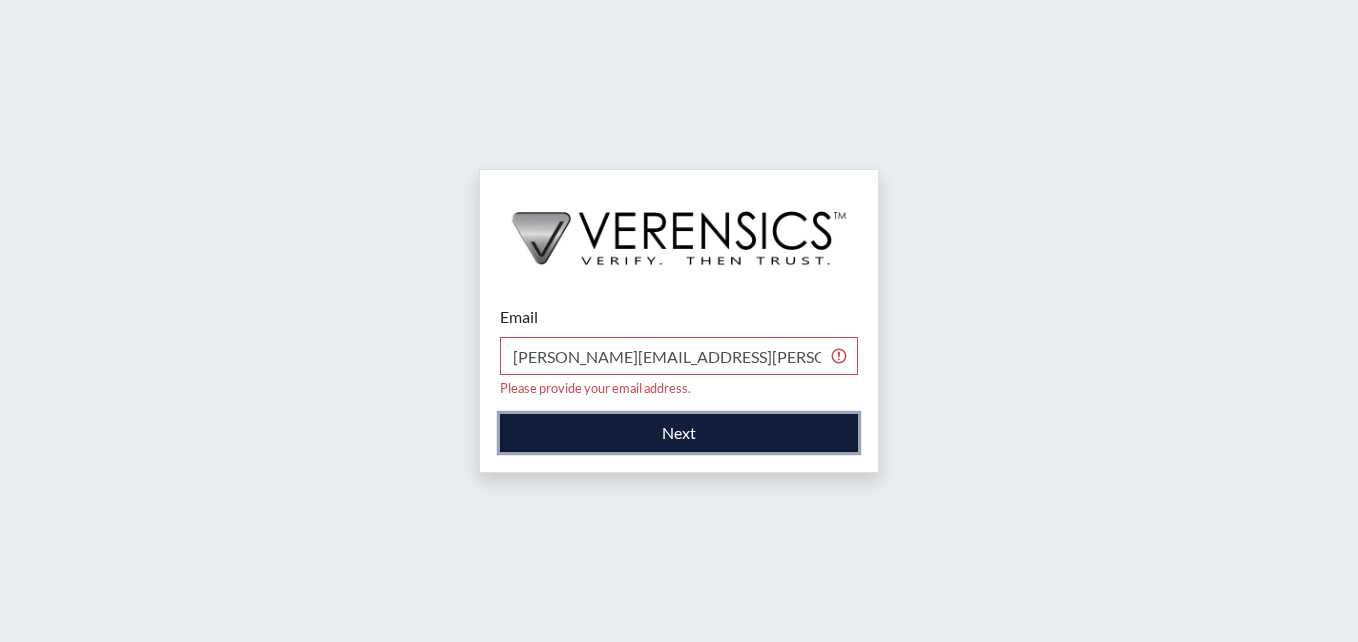 click on "Next" at bounding box center (679, 433) 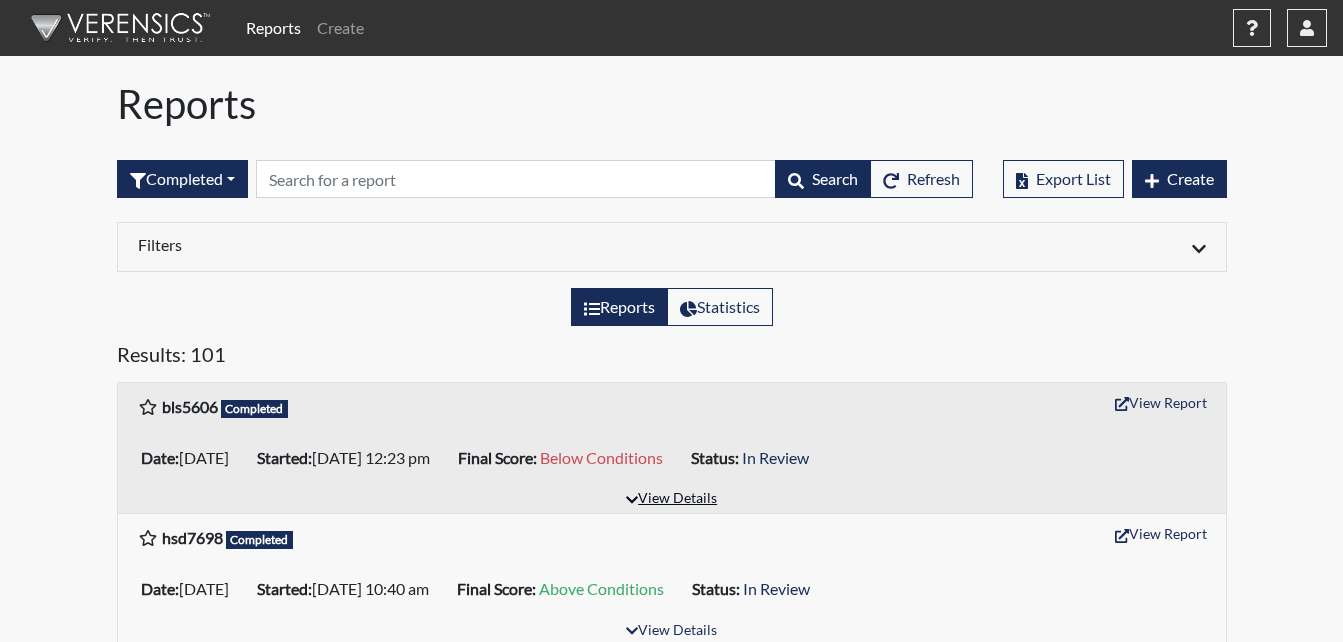 click on "View Details" at bounding box center (671, 499) 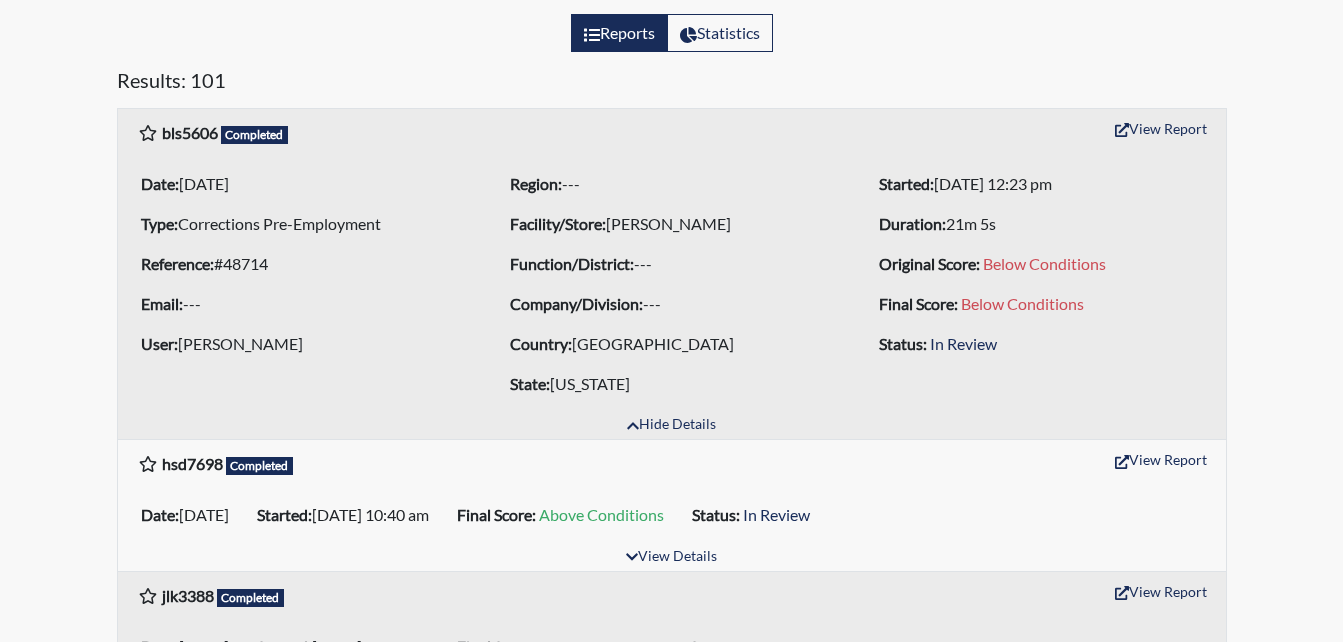 scroll, scrollTop: 300, scrollLeft: 0, axis: vertical 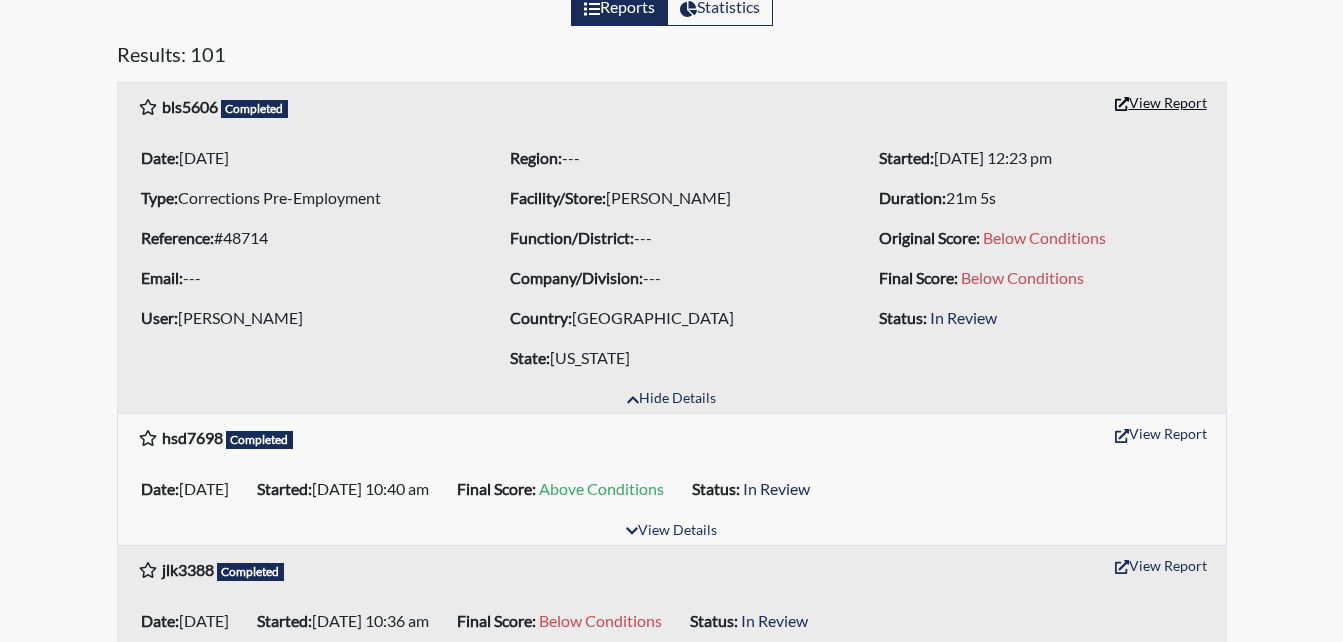click on "View Report" at bounding box center [1161, 102] 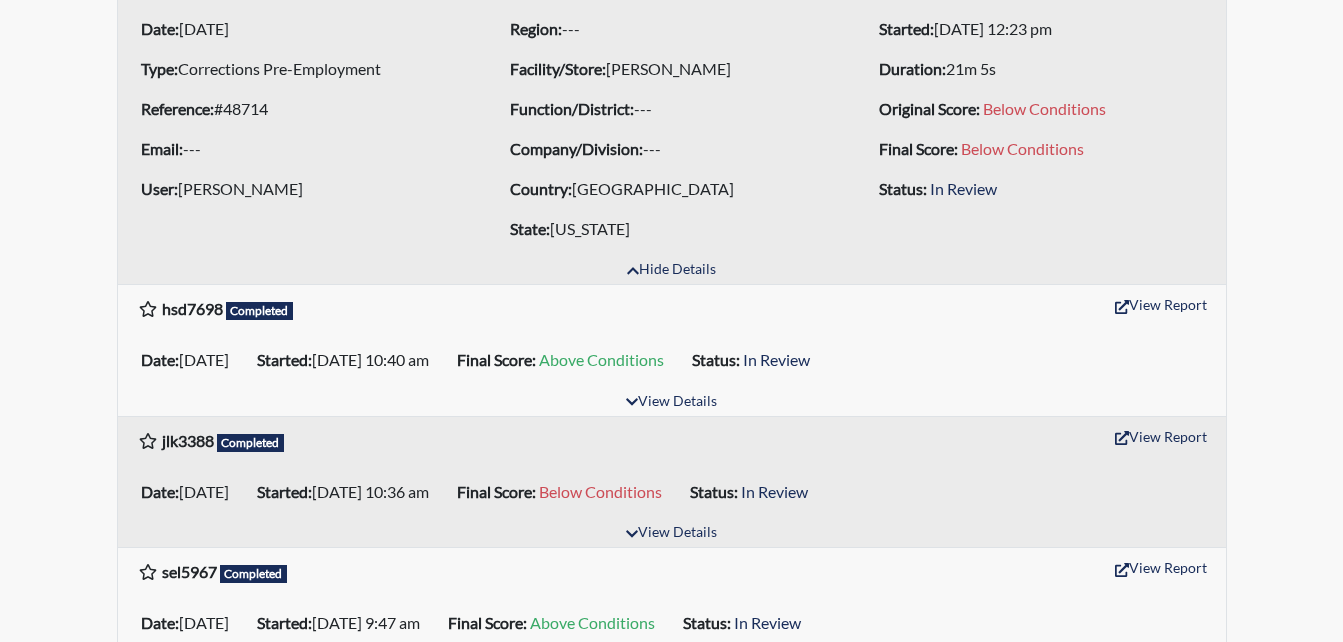 scroll, scrollTop: 513, scrollLeft: 0, axis: vertical 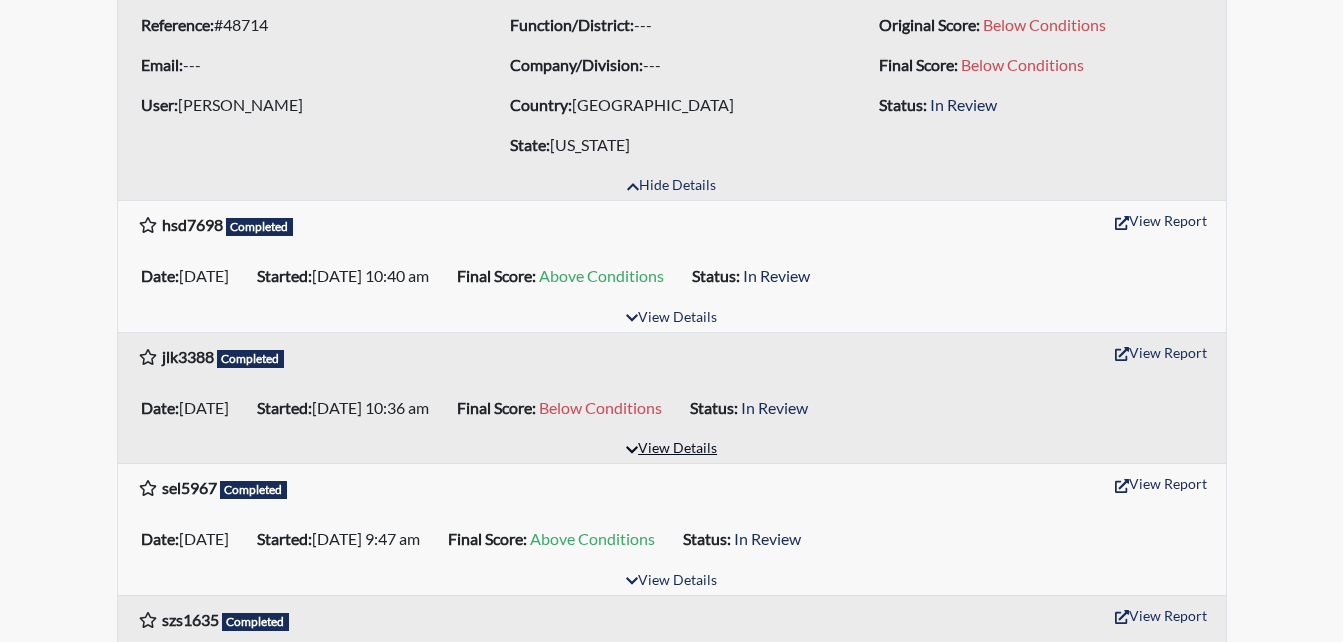 click 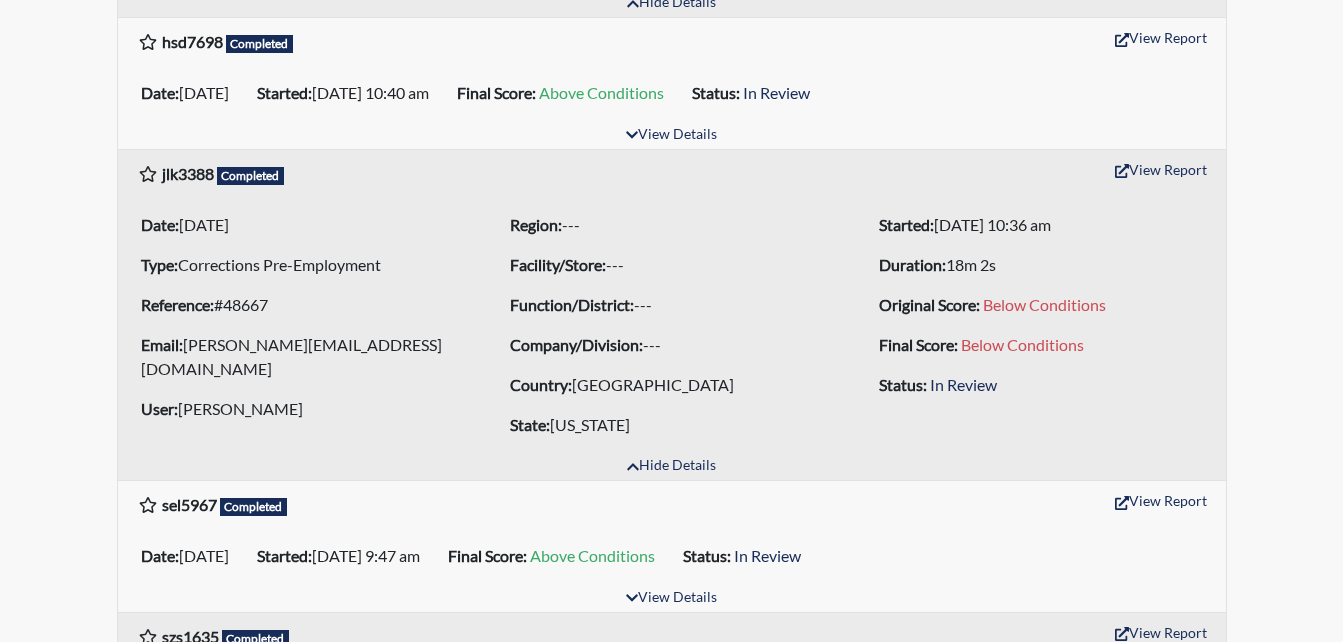 scroll, scrollTop: 713, scrollLeft: 0, axis: vertical 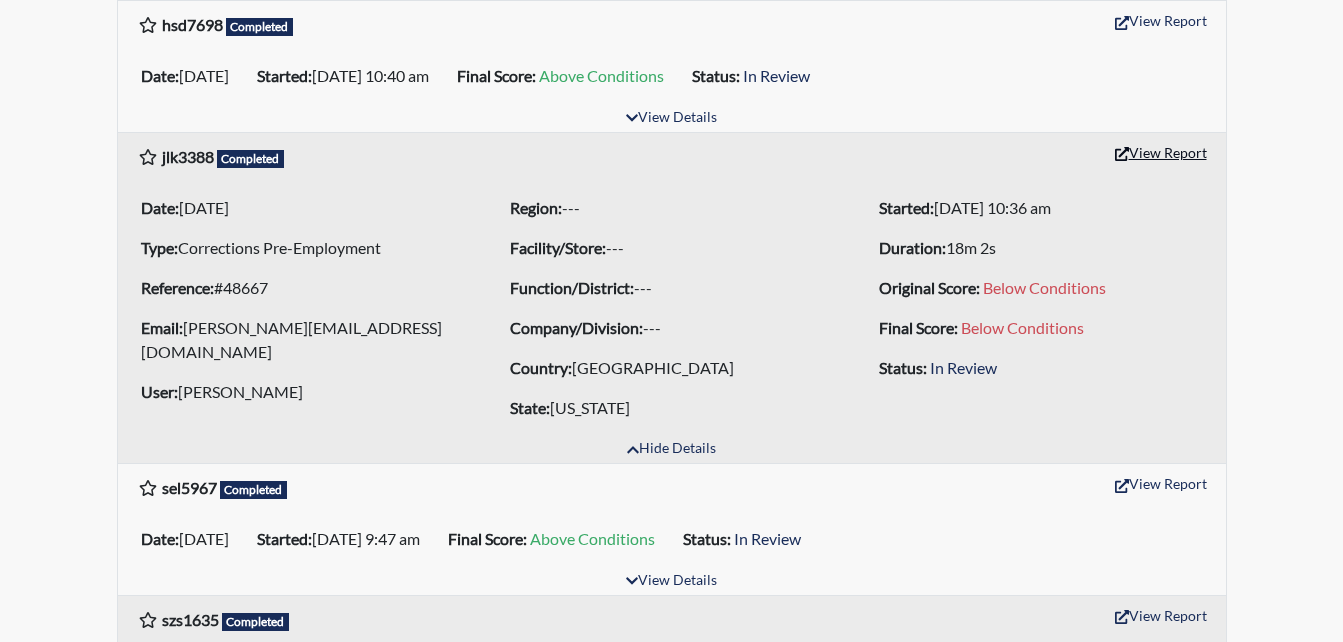 click on "View Report" at bounding box center [1161, 152] 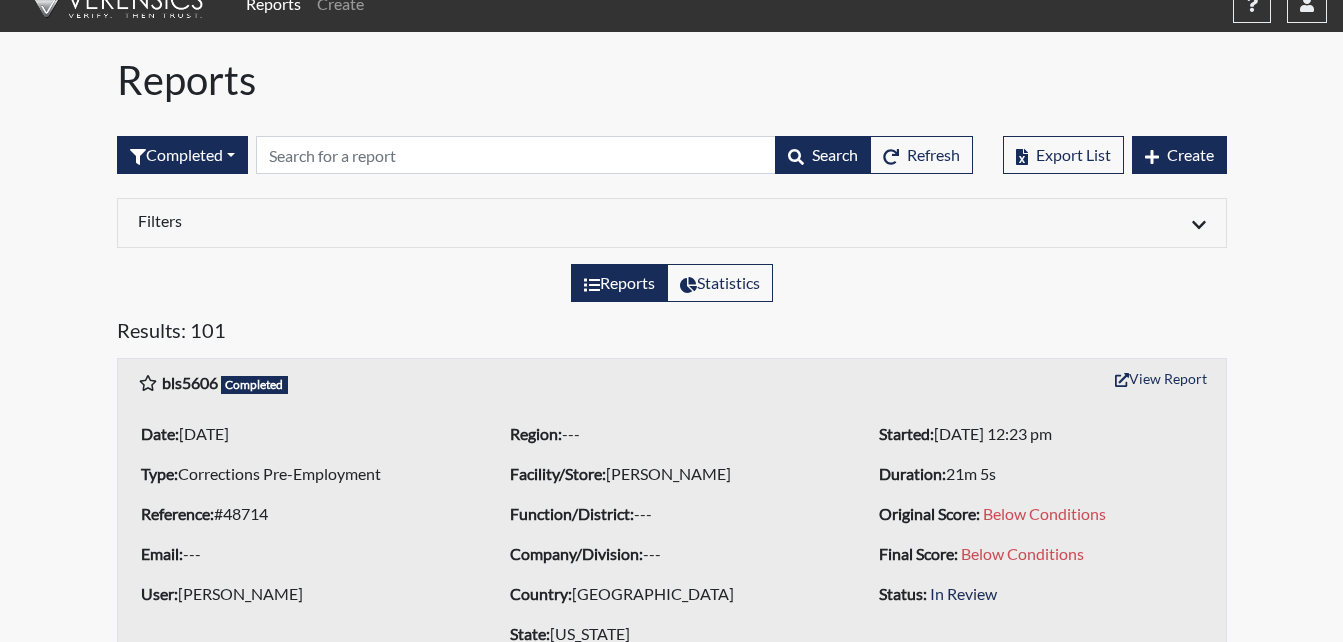 scroll, scrollTop: 0, scrollLeft: 0, axis: both 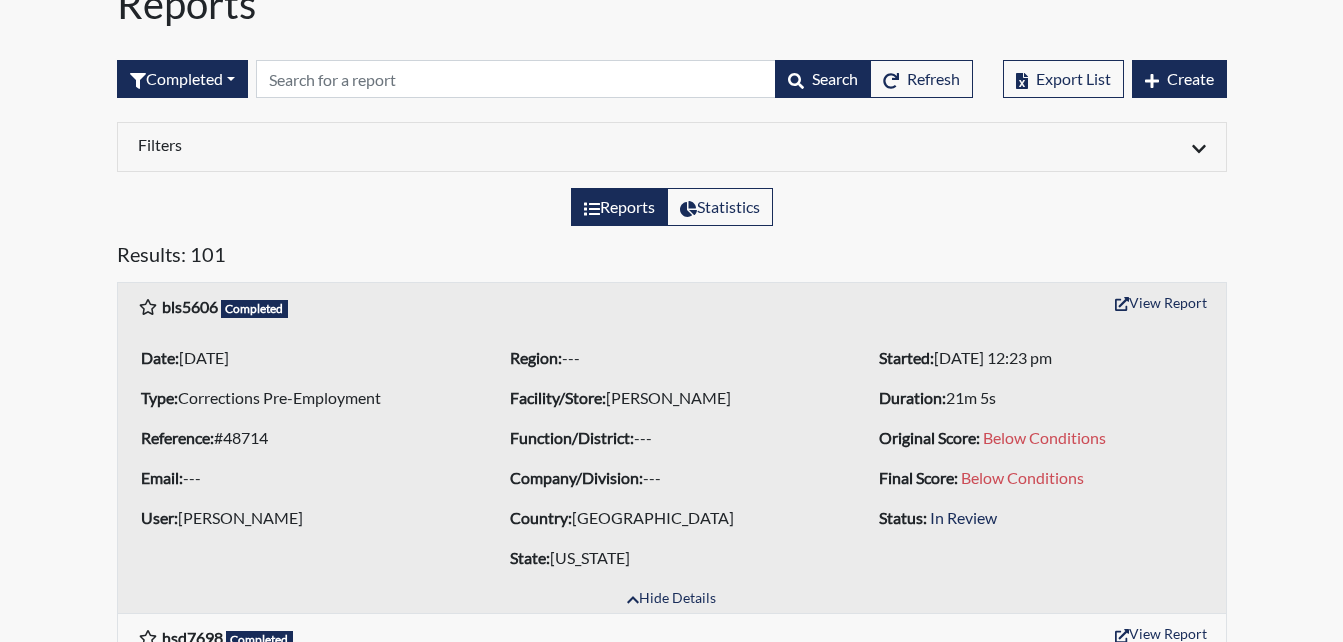 click on "Filters  Date Range  (All) Reset  Regions  (All) Reset  Facilities/Stores  (All) Reset Appling ITF Bacon PDC Ware SP  Functions/Districts  (All) Reset  Companies/Districts  (All) Reset  Countries  (All) Reset United States Mexico  States  (All) Reset Alabama Alaska Arizona Arkansas California Colorado Connecticut Delaware Florida Georgia Hawaii Idaho Illinois Indiana Iowa Kansas Kentucky Louisiana Maine Maryland Massachusetts Michigan Minnesota Mississippi Missouri Montana Nebraska Nevada New Hampshire New Jersey New Mexico New York North Carolina North Dakota Ohio Oklahoma Oregon Pennsylvania Rhode Island South Carolina South Dakota Tennessee Texas Utah Vermont Virginia Washington West Virginia Wisconsin Wyoming Aguascalientes Baja California Baja California Sur Campeche Chiapas Chihuahua Coahuila de Zaragoza Colima Durango Guanajuato Guerrero Hidalgo Jalisco México Ciudad de México Michoacán de Ocampo Morelos Nayarit Nuevo León Oaxaca Puebla Querétaro de Arteaga Quintana Roo San Luis Potosí Sinaloa" at bounding box center (672, 155) 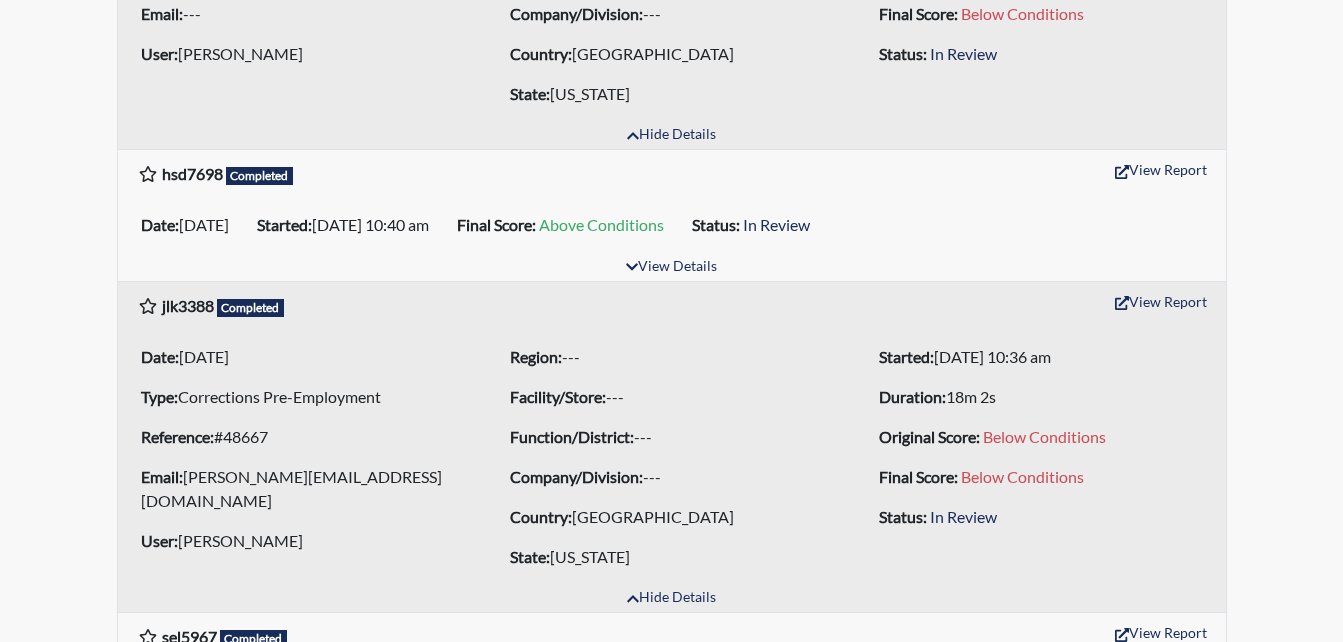 scroll, scrollTop: 300, scrollLeft: 0, axis: vertical 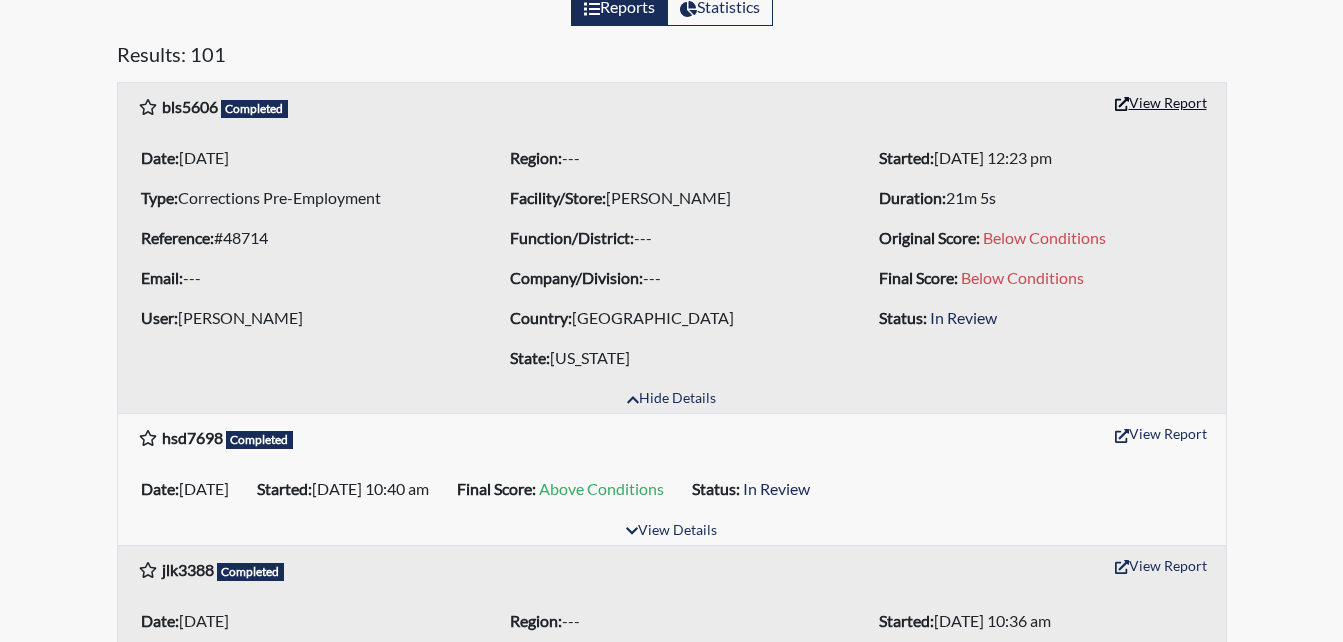 click on "View Report" at bounding box center (1161, 102) 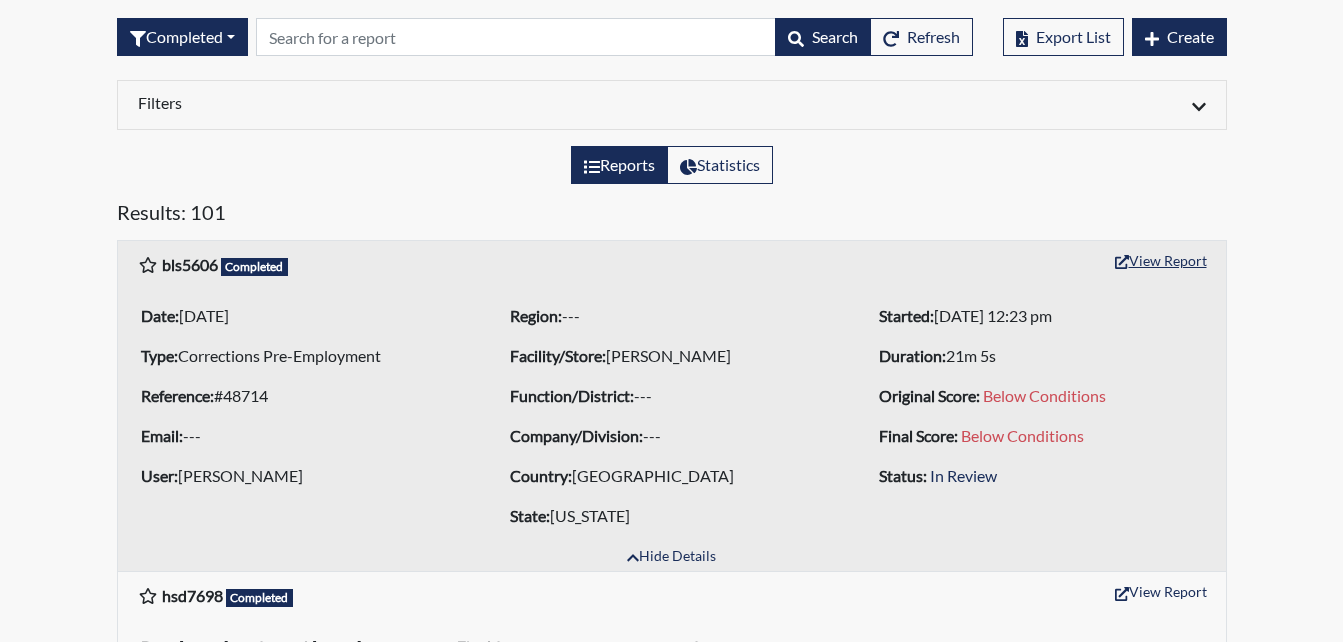 scroll, scrollTop: 0, scrollLeft: 0, axis: both 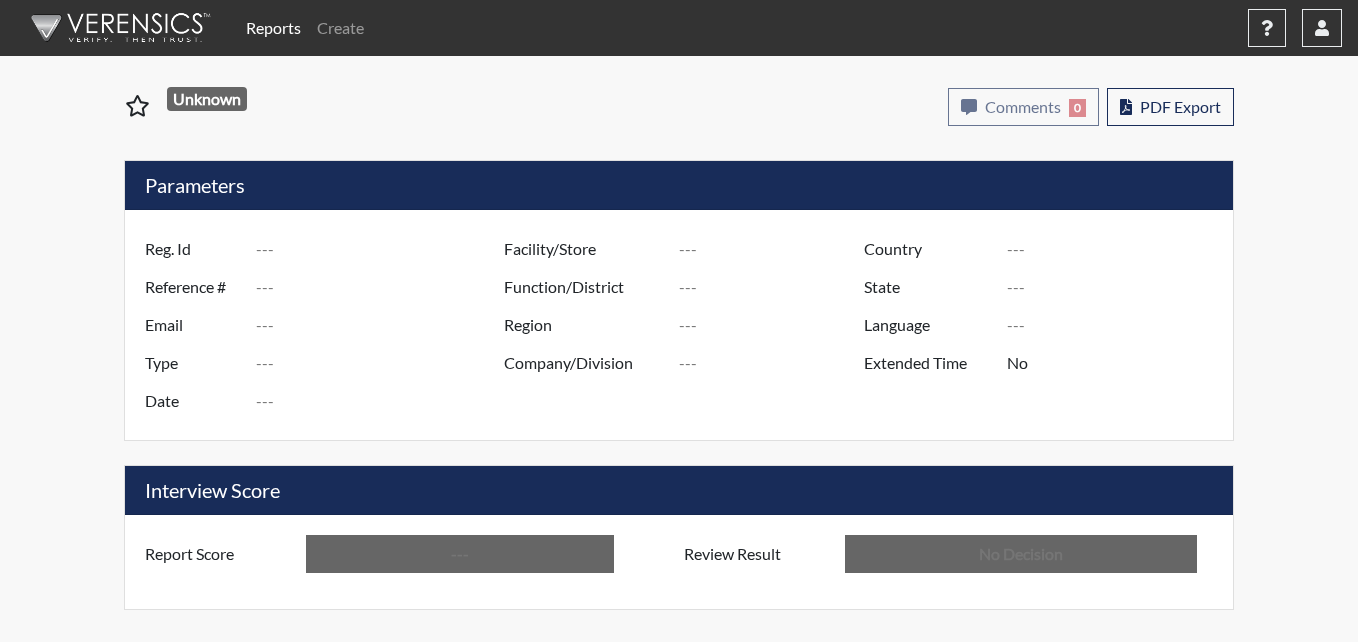 type on "bls5606" 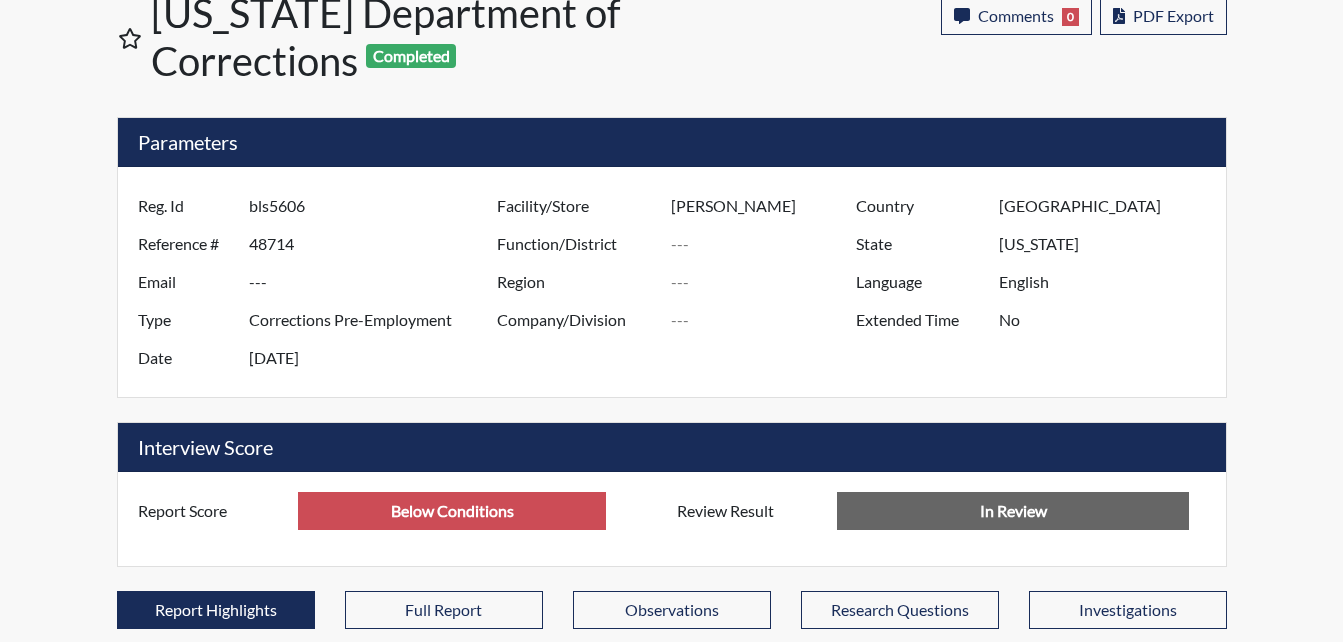 scroll, scrollTop: 203, scrollLeft: 0, axis: vertical 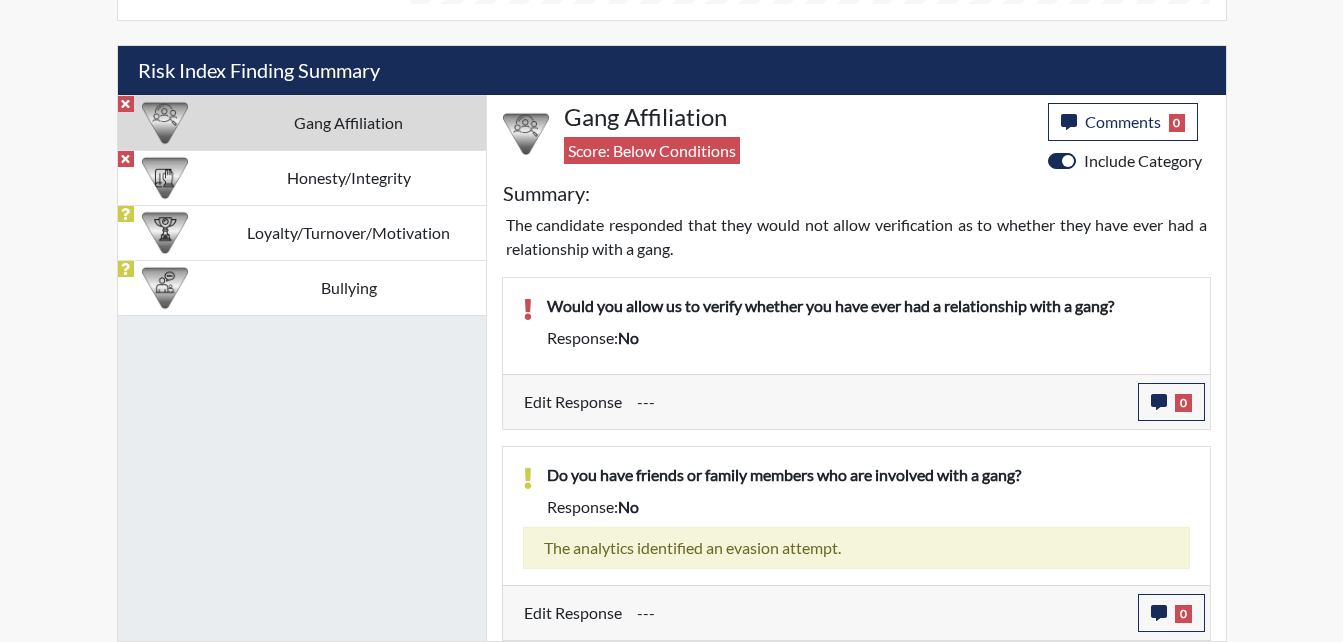 click on "---" at bounding box center (880, 402) 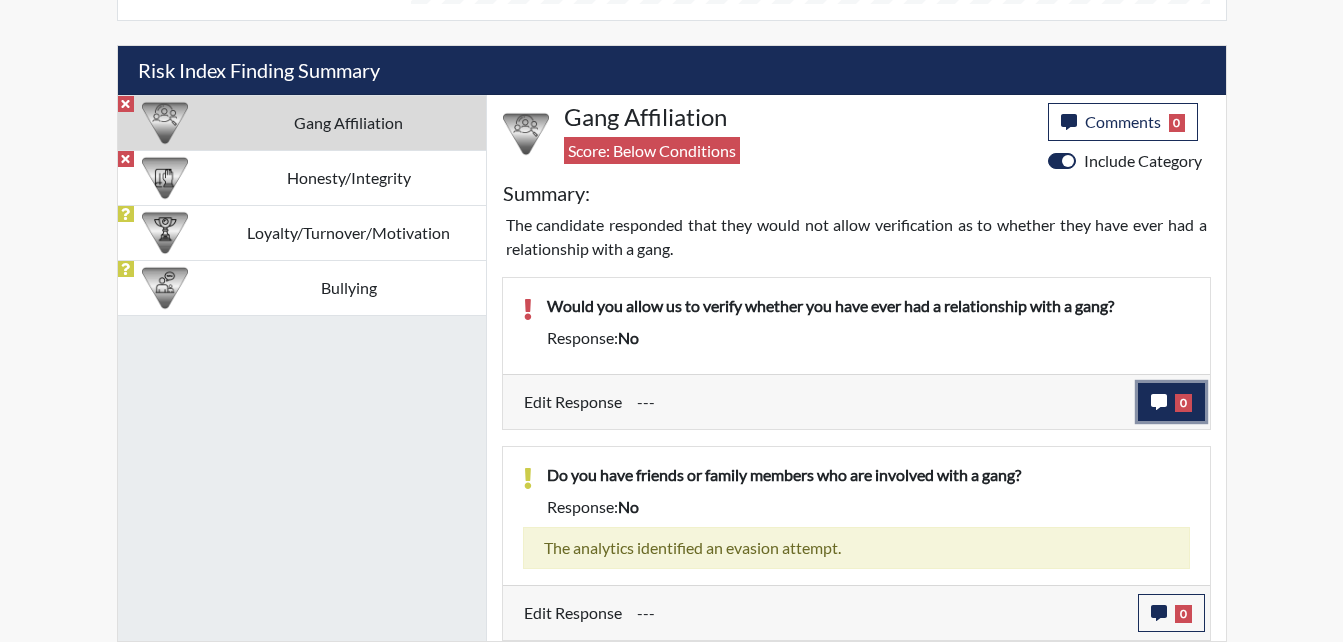 click 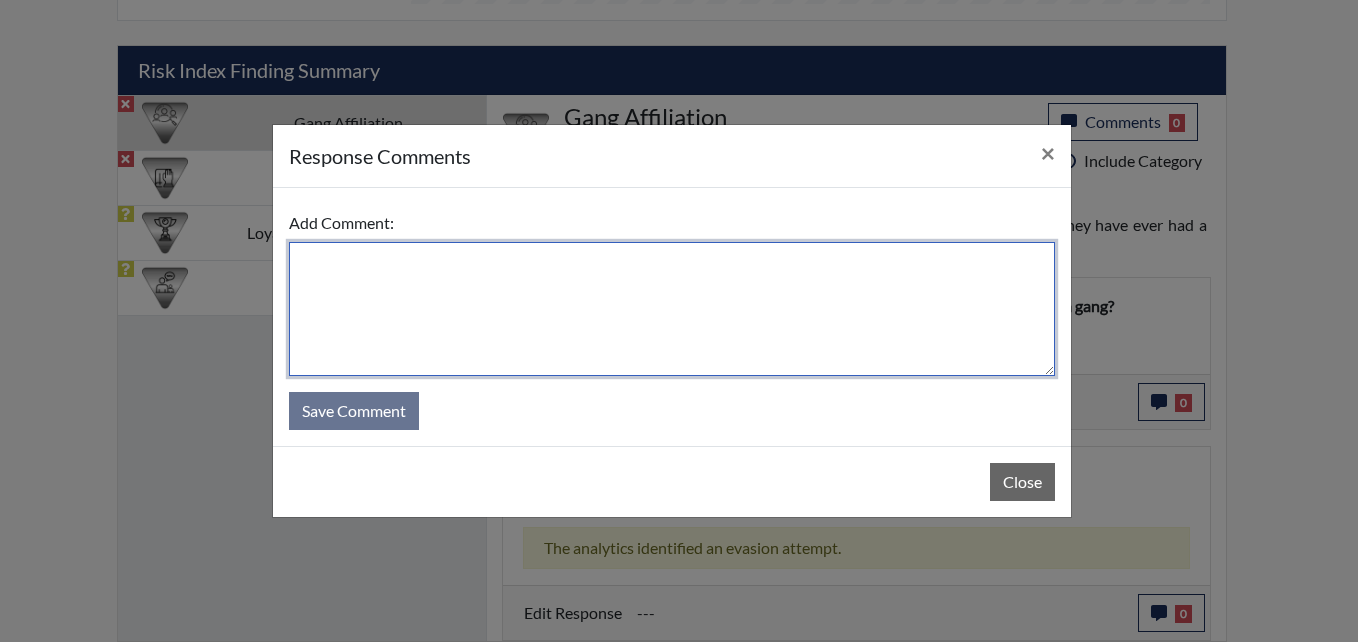 click at bounding box center [672, 309] 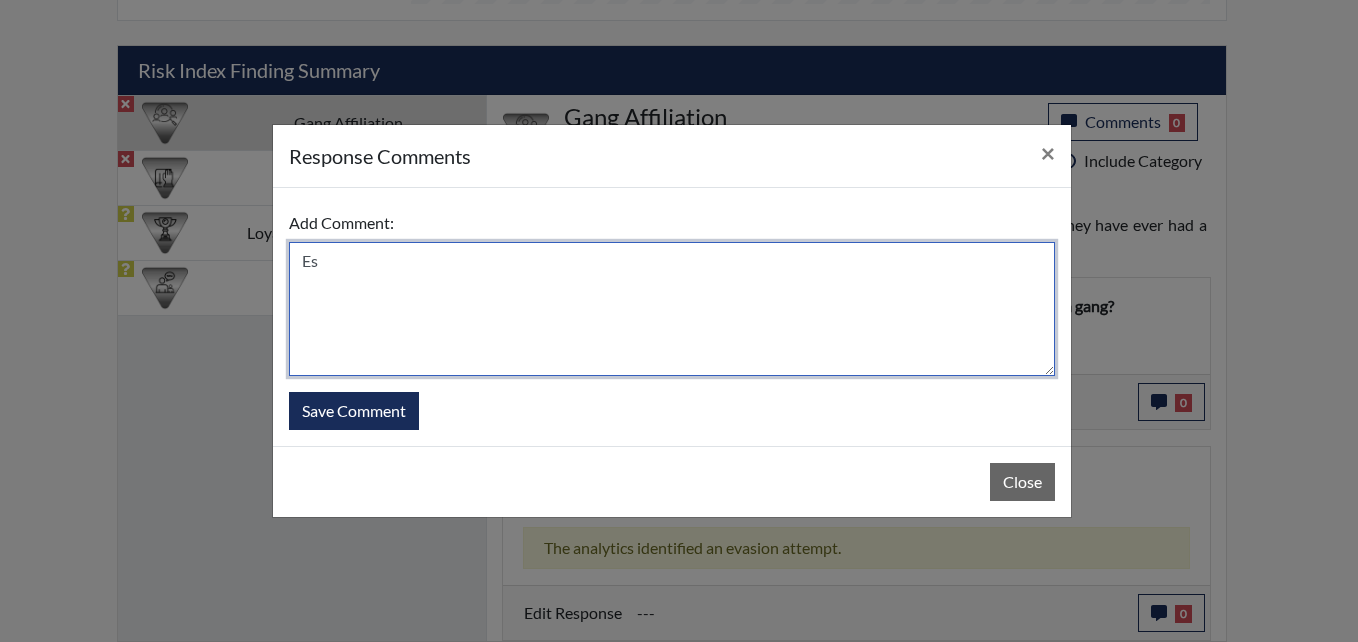 type on "E" 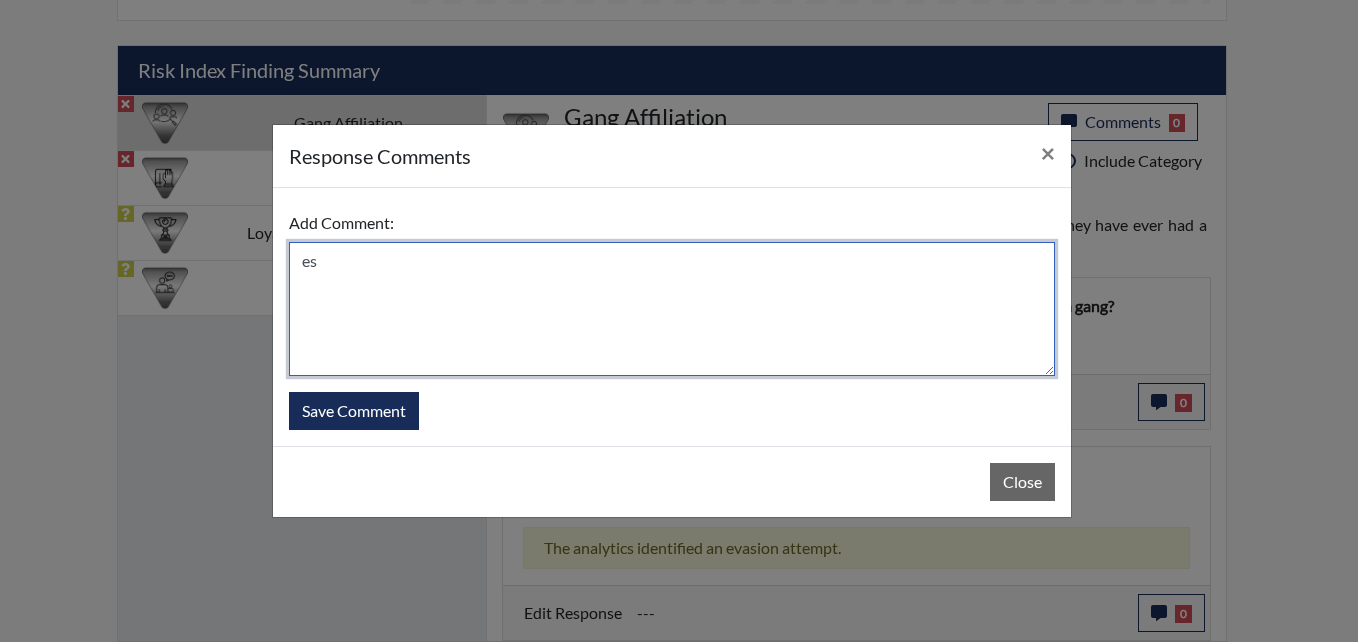 type on "e" 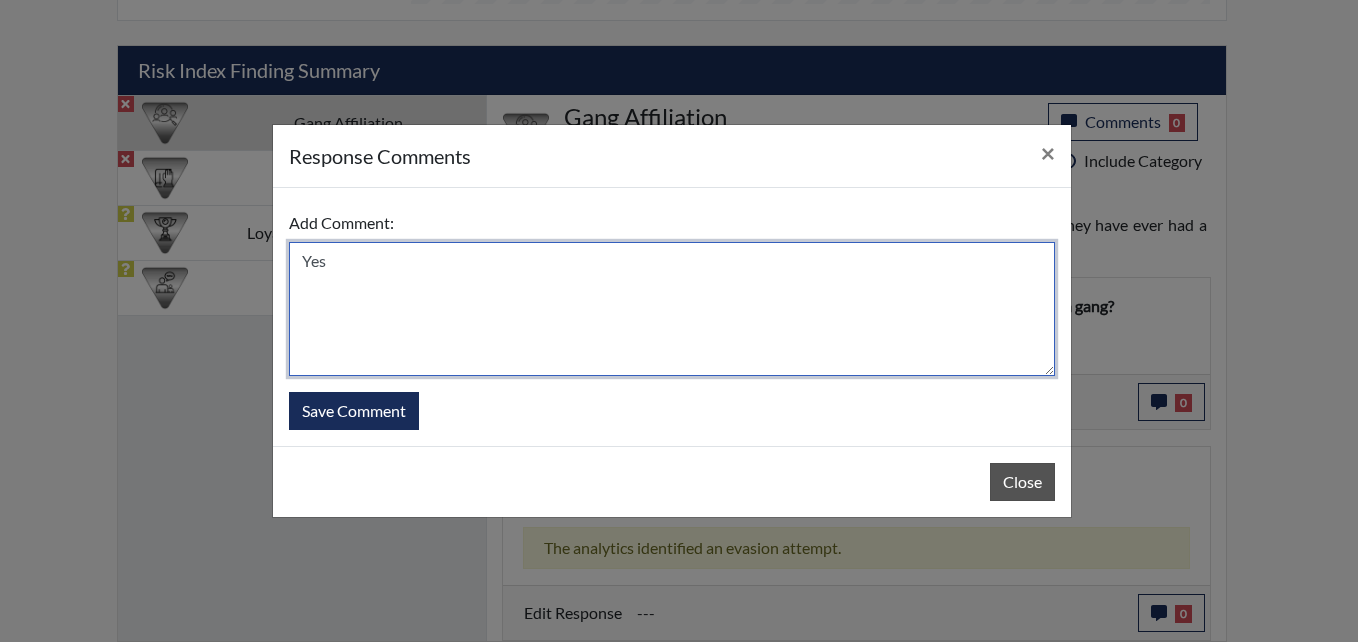 type on "Yes" 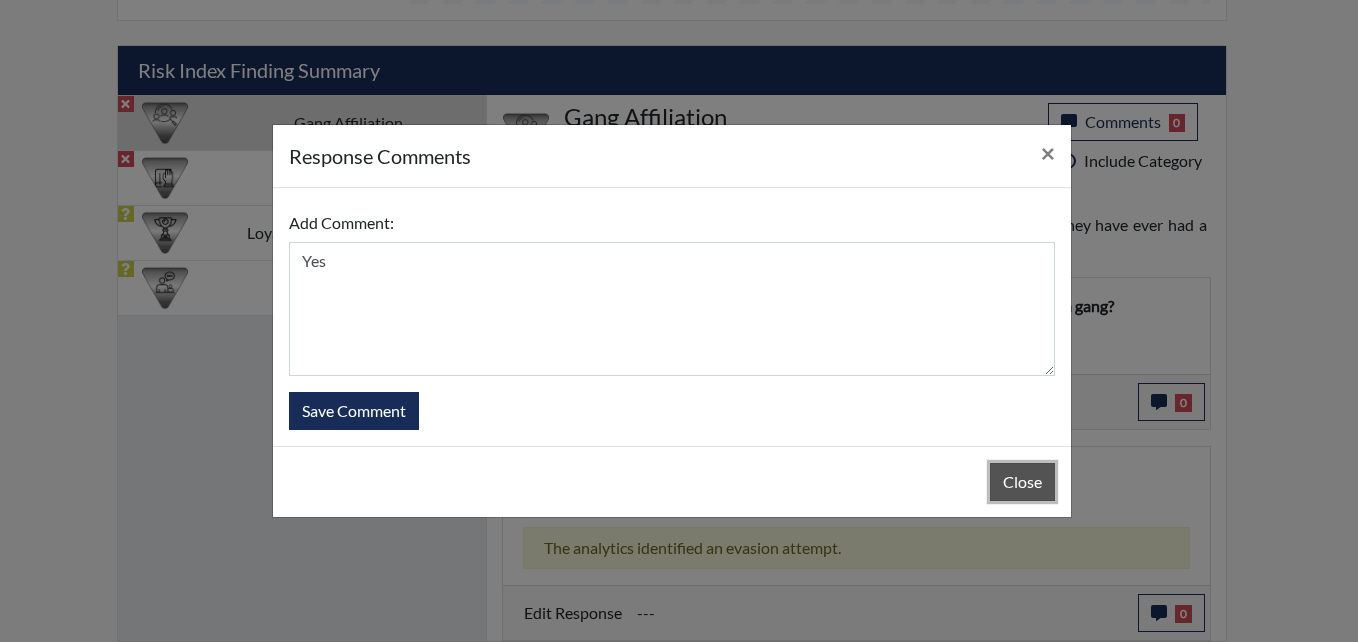 click on "Close" at bounding box center (1022, 482) 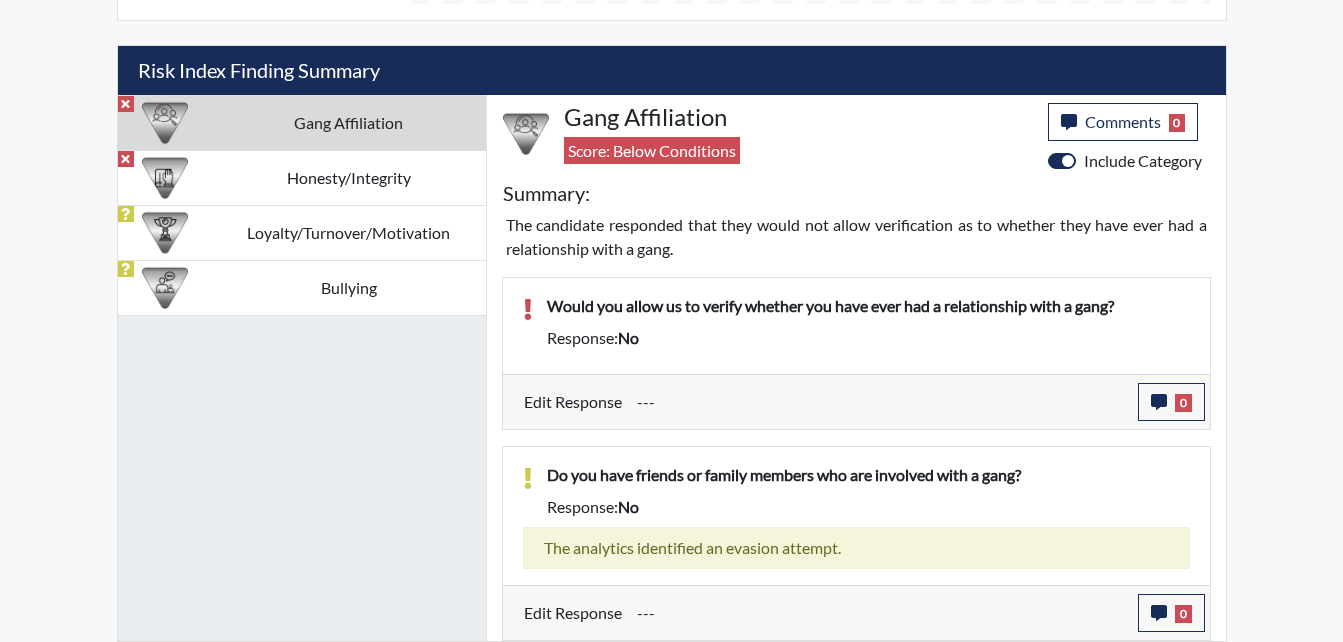 click on "Reports Create Help Center × Verensics Best Practices How to successfully use the Verensics platform. How to Start Interviewing This video instructs you how to start an interview, whether remotely or at your facility. Creating an Investigation  This video explains how to open investigations and add interviews to an investigation.  How to Edit Your Organization and Users  This video instructs you how to edit your organization's characteristics, including adding and editing your organization's users.  Dashboard Overview  This video instructs you in all of the functions and tools on the reports dashboard.  Viewing Reports  This video explains how to access/interpret/edit reports and describes all of the functionality and charts in the reports.  User cameron.bess@gdc.ga.gov Organization Georgia Department of Corrections Sign Out  Georgia Department of Corrections  Completed Comments 0 report Comments × Add Comment: Save Comment Close PDF Export Parameters Reg. Id bls5606 Reference # 48714 Email --- Type Date No" at bounding box center [671, -262] 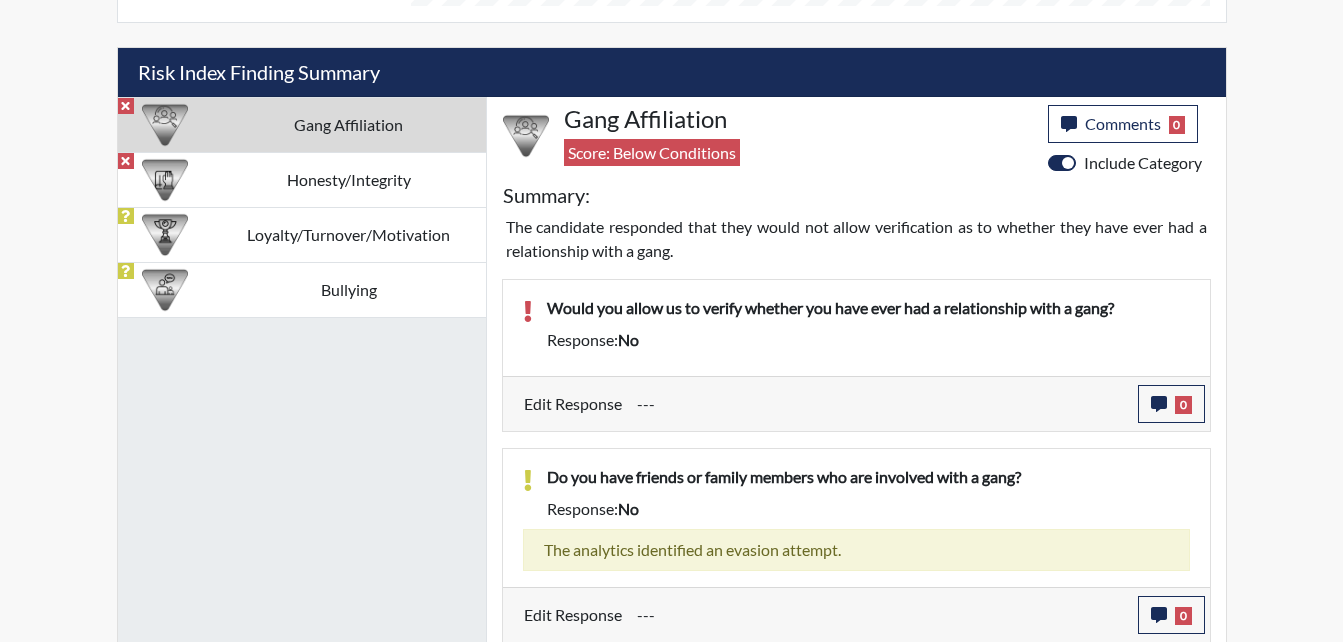 scroll, scrollTop: 1165, scrollLeft: 0, axis: vertical 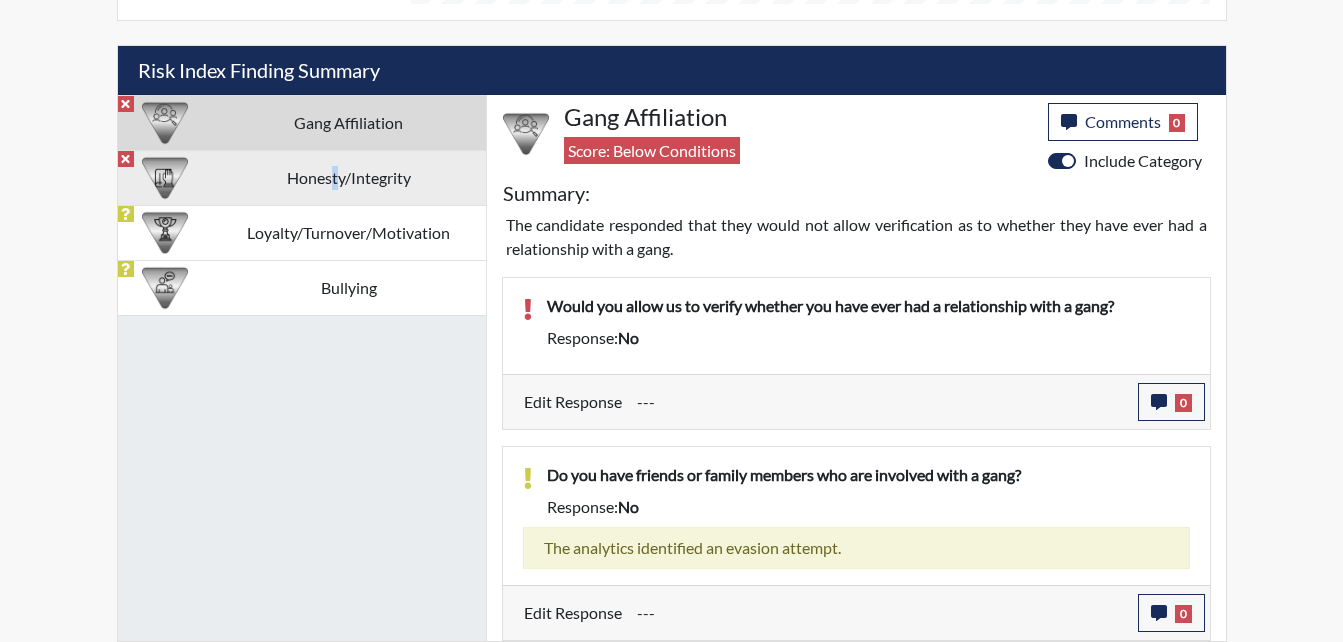 click on "Honesty/Integrity" at bounding box center [349, 177] 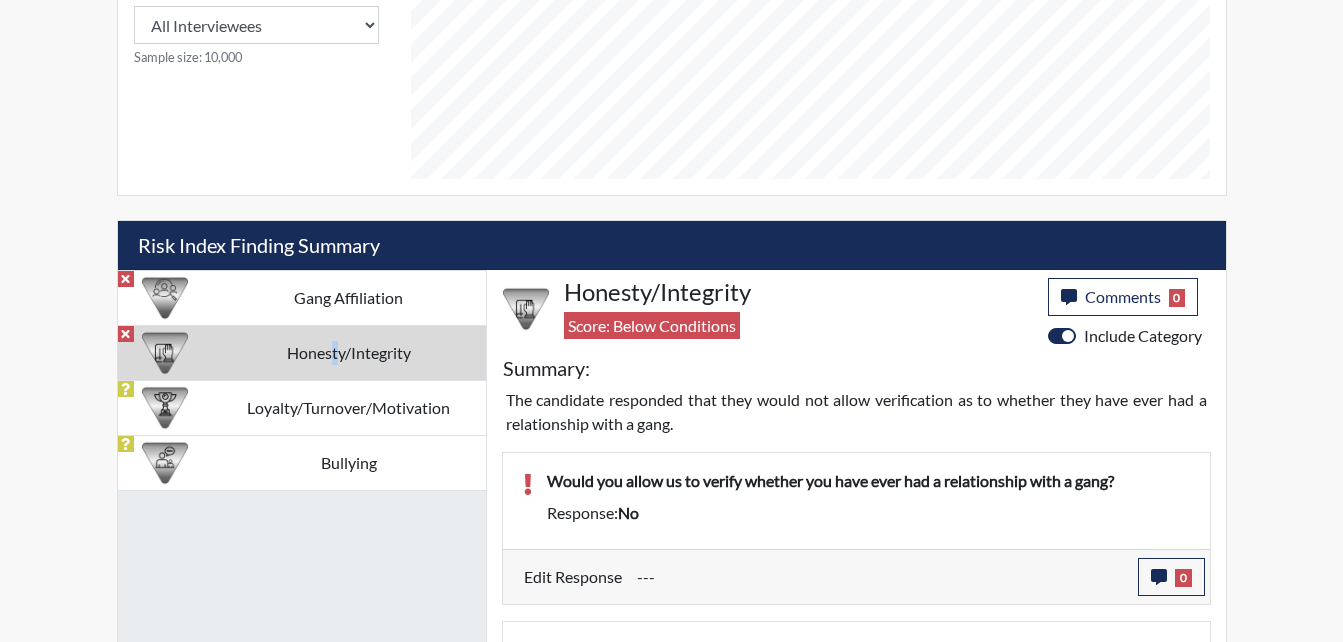 scroll, scrollTop: 965, scrollLeft: 0, axis: vertical 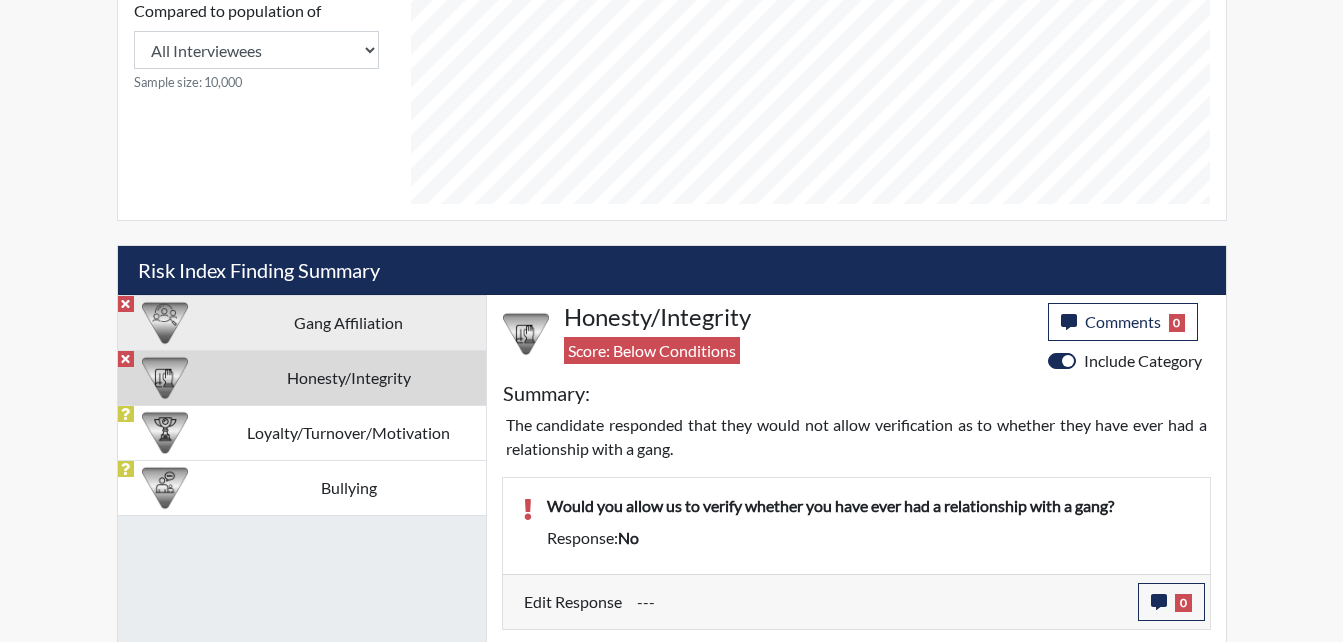 click on "Gang Affiliation" at bounding box center (349, 322) 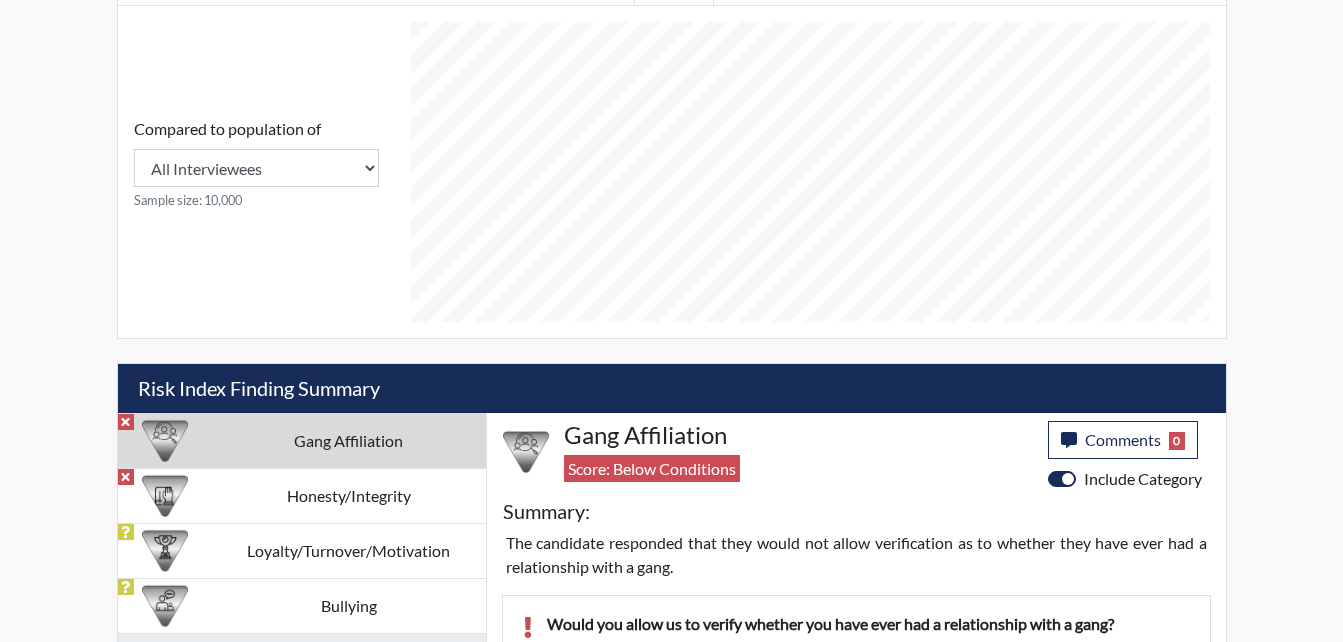 scroll, scrollTop: 1165, scrollLeft: 0, axis: vertical 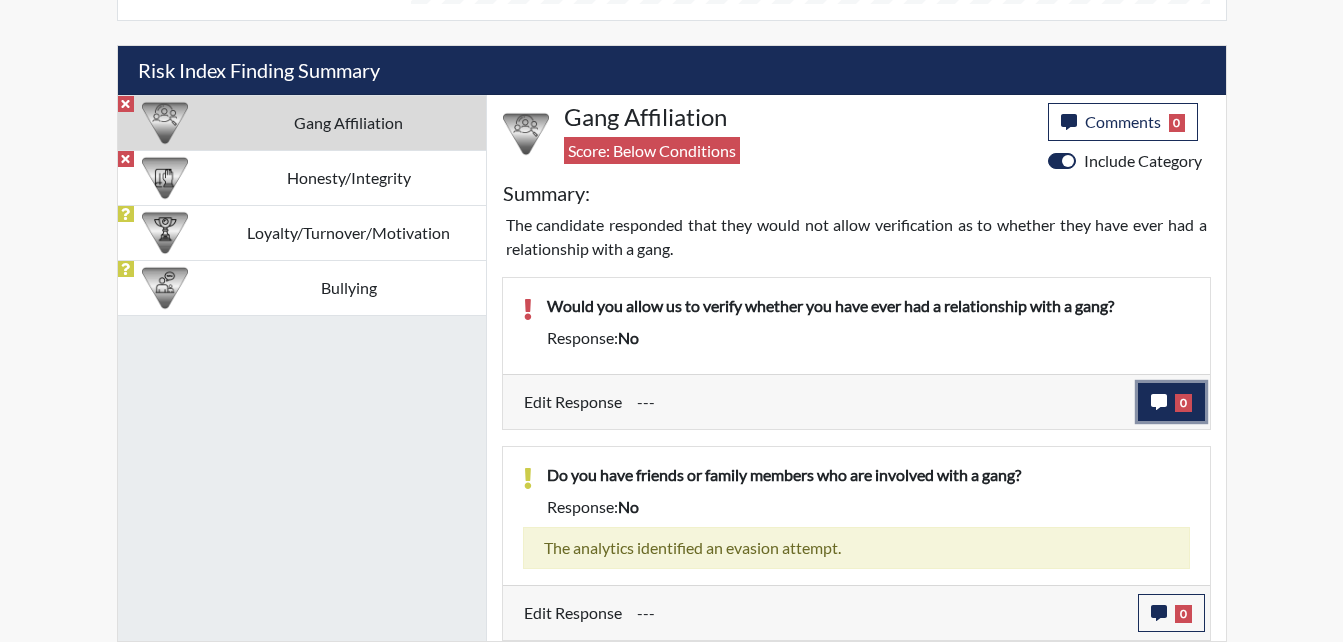 click on "0" at bounding box center (1171, 402) 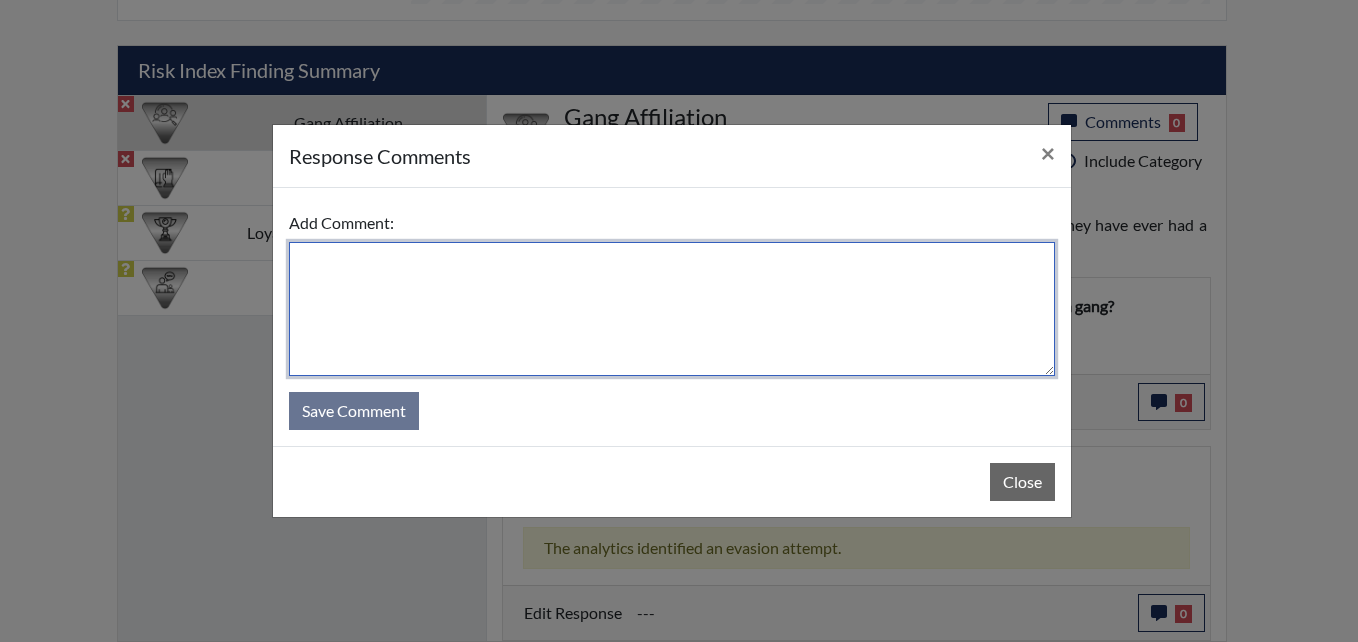 click at bounding box center [672, 309] 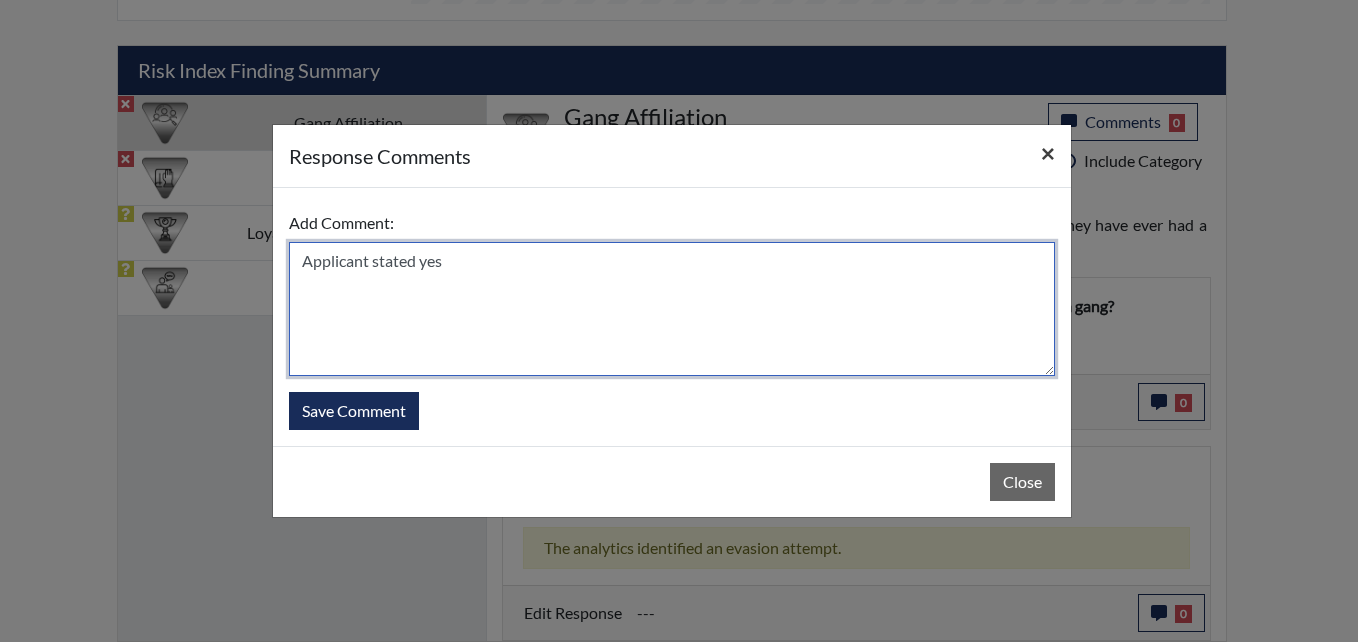 type on "Applicant stated yes" 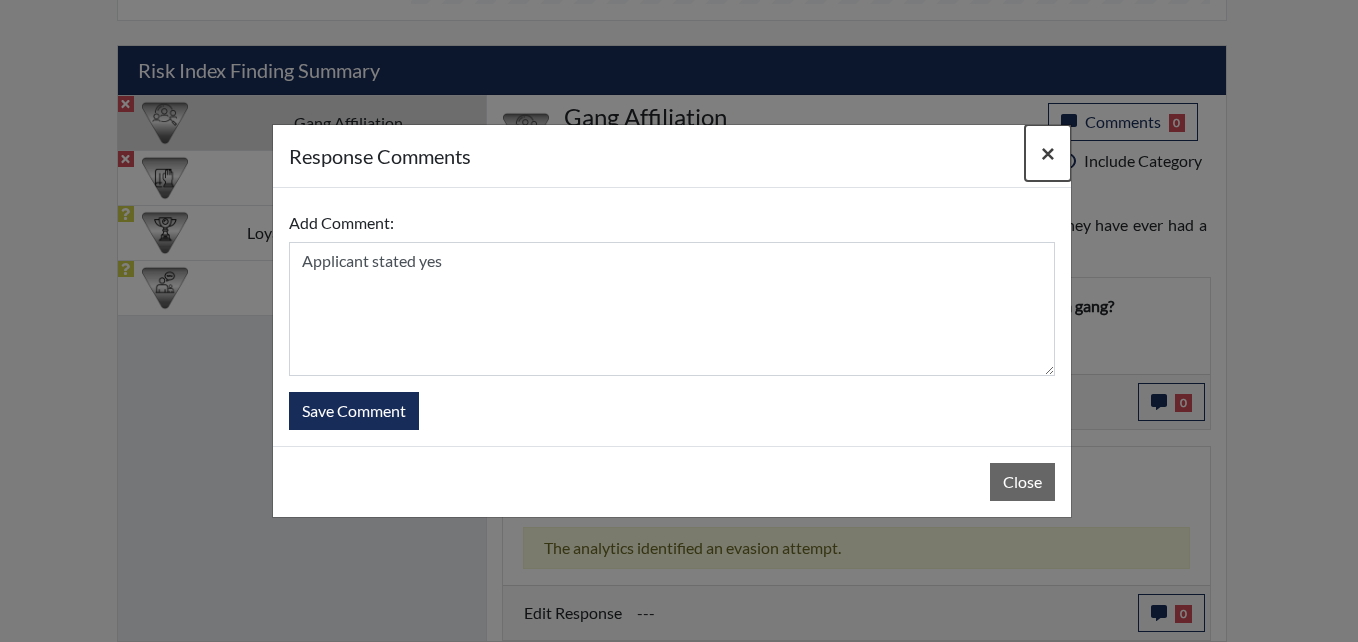 click on "×" at bounding box center (1048, 152) 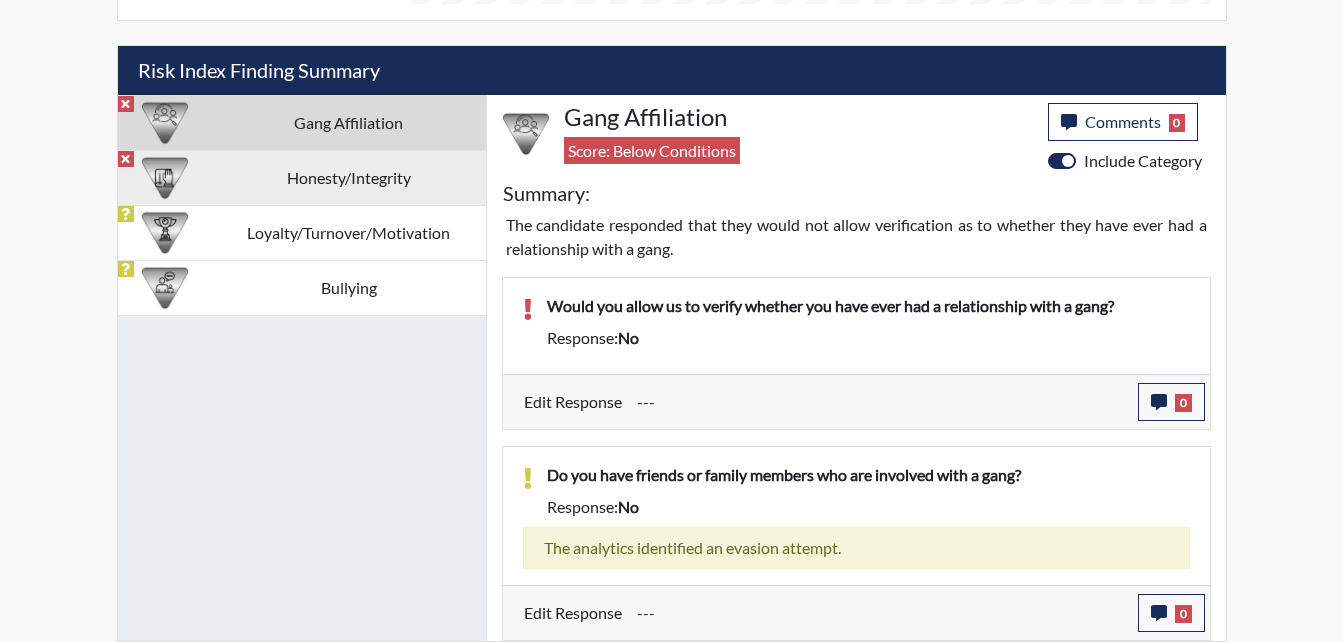 click on "Honesty/Integrity" at bounding box center [349, 177] 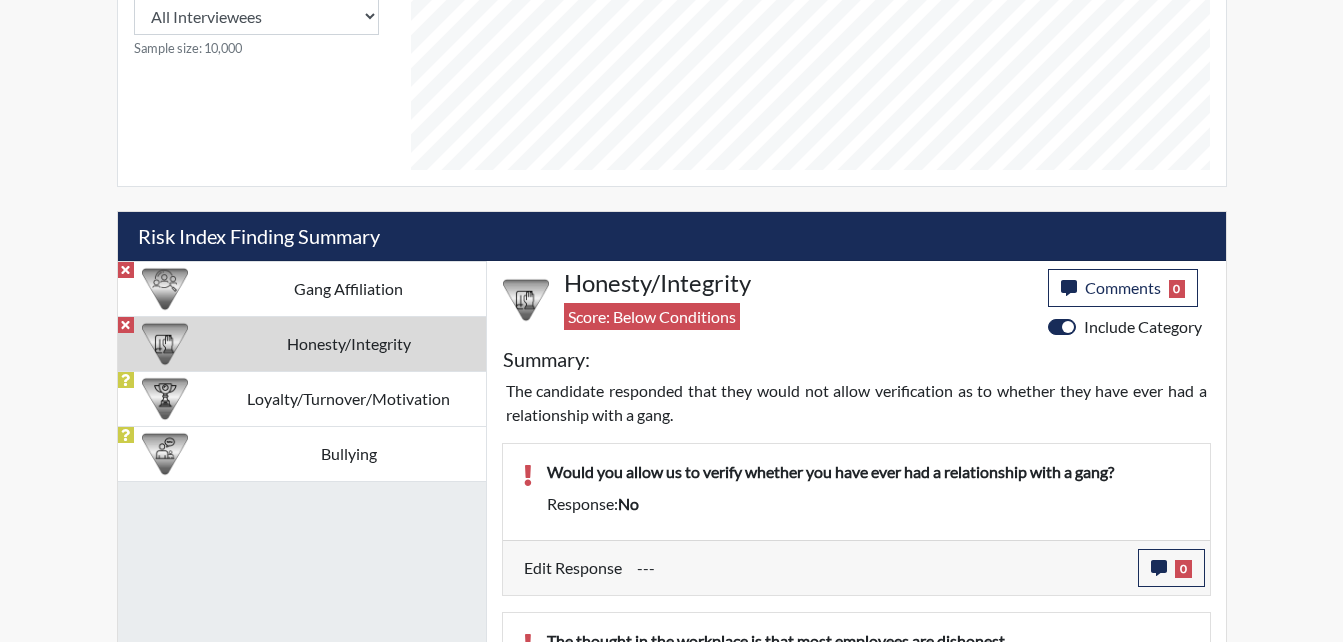 scroll, scrollTop: 993, scrollLeft: 0, axis: vertical 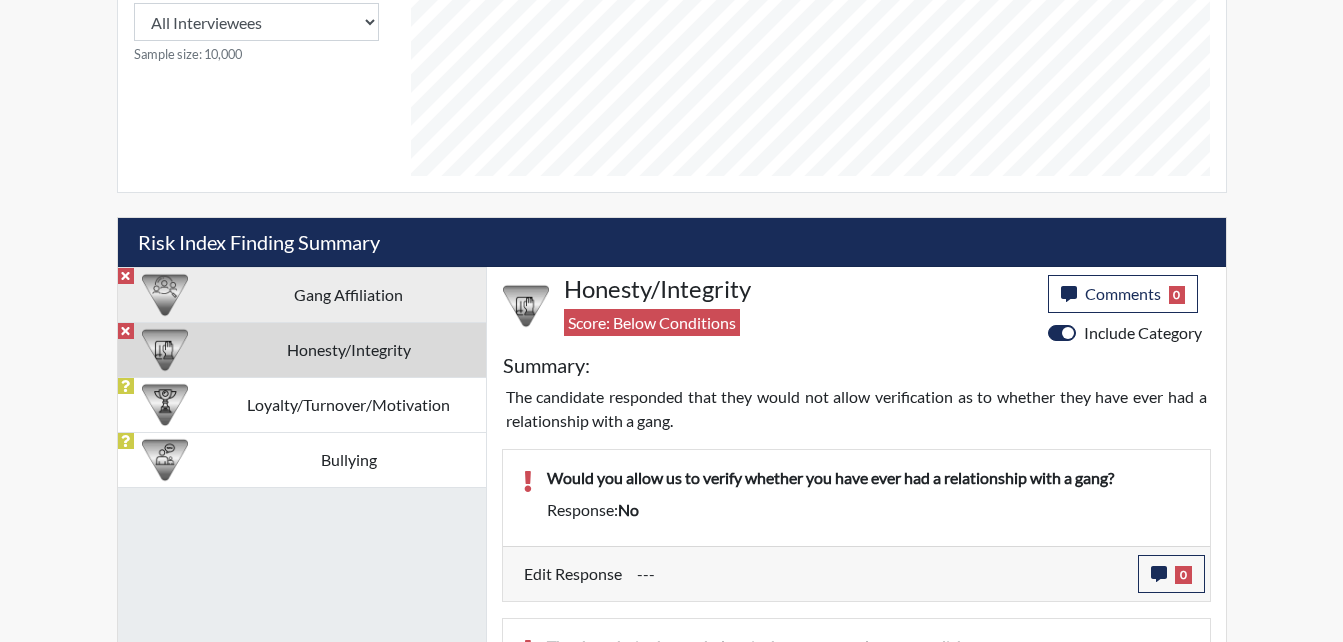 click on "Gang Affiliation" at bounding box center [349, 294] 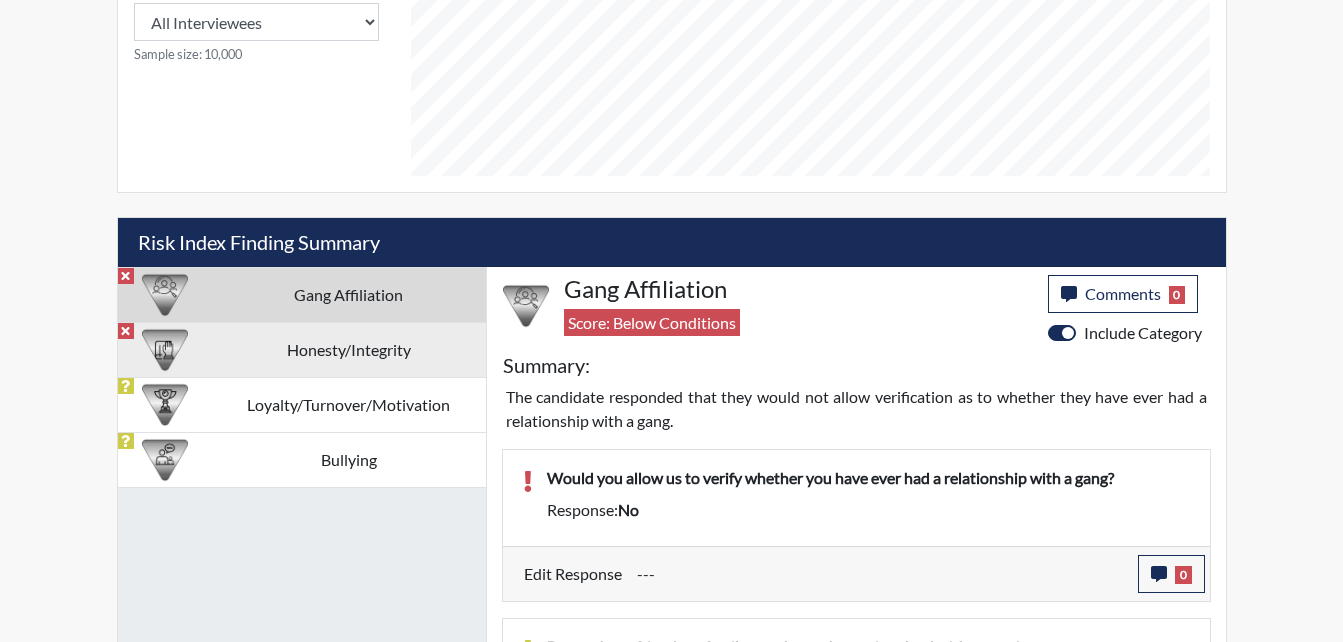 click on "Honesty/Integrity" at bounding box center [349, 349] 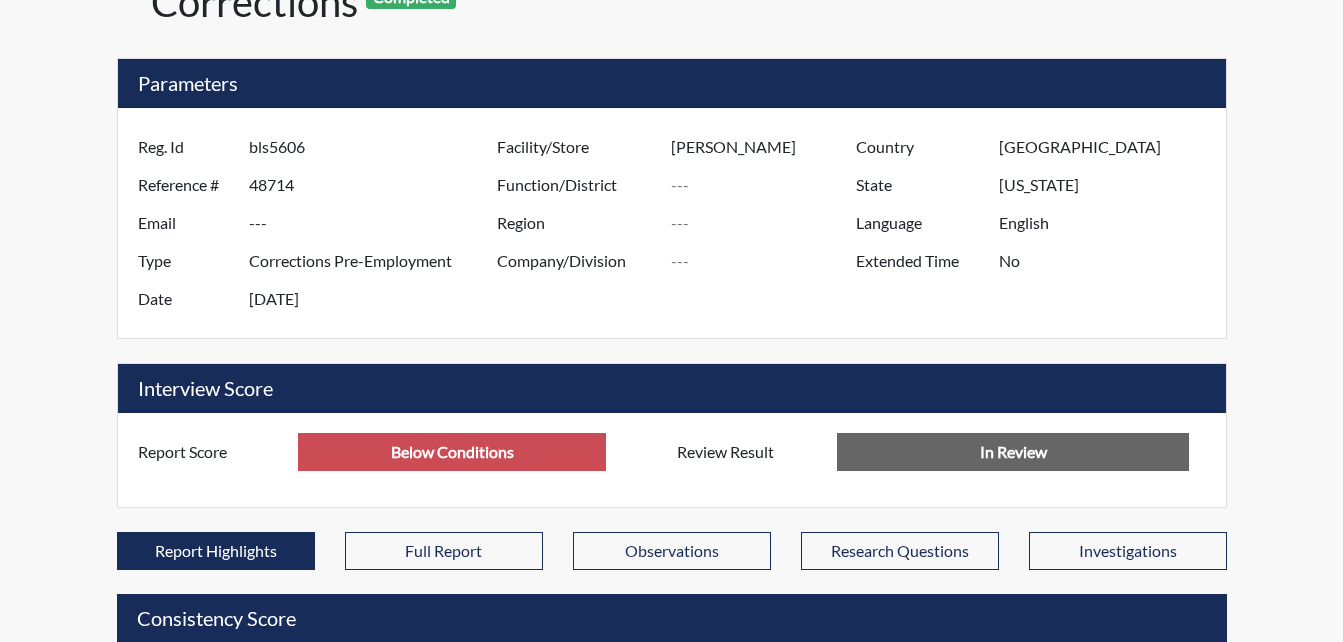 scroll, scrollTop: 0, scrollLeft: 0, axis: both 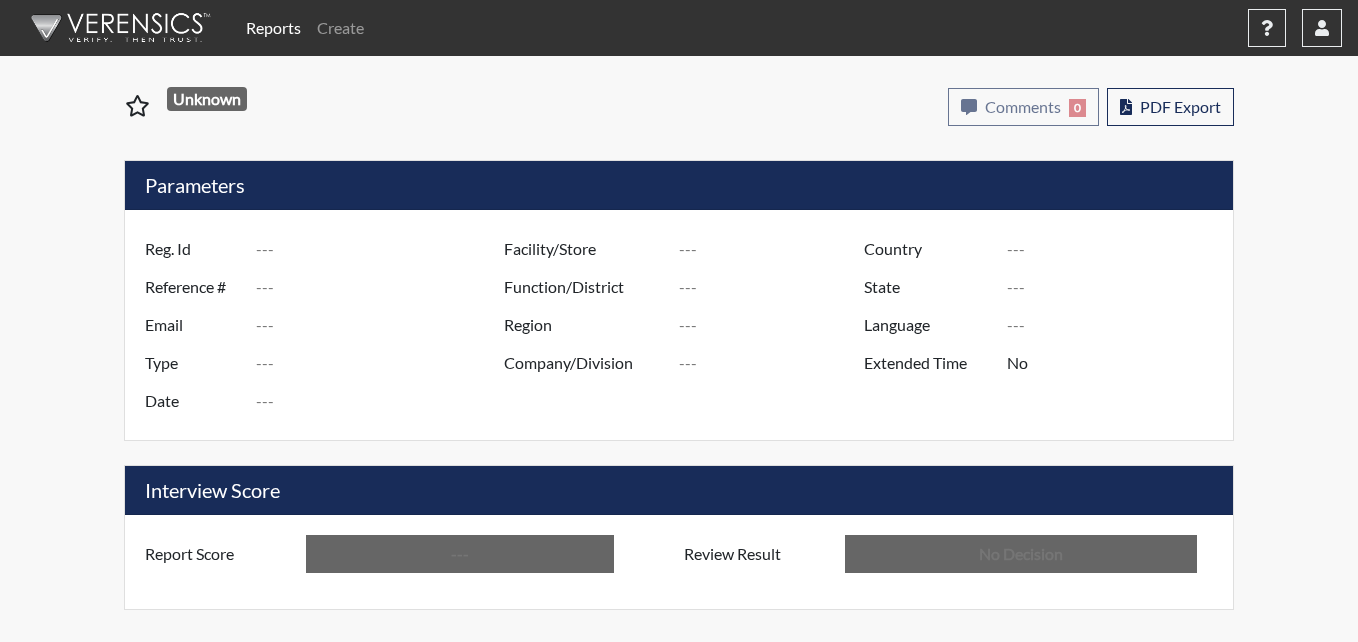 type on "bls5606" 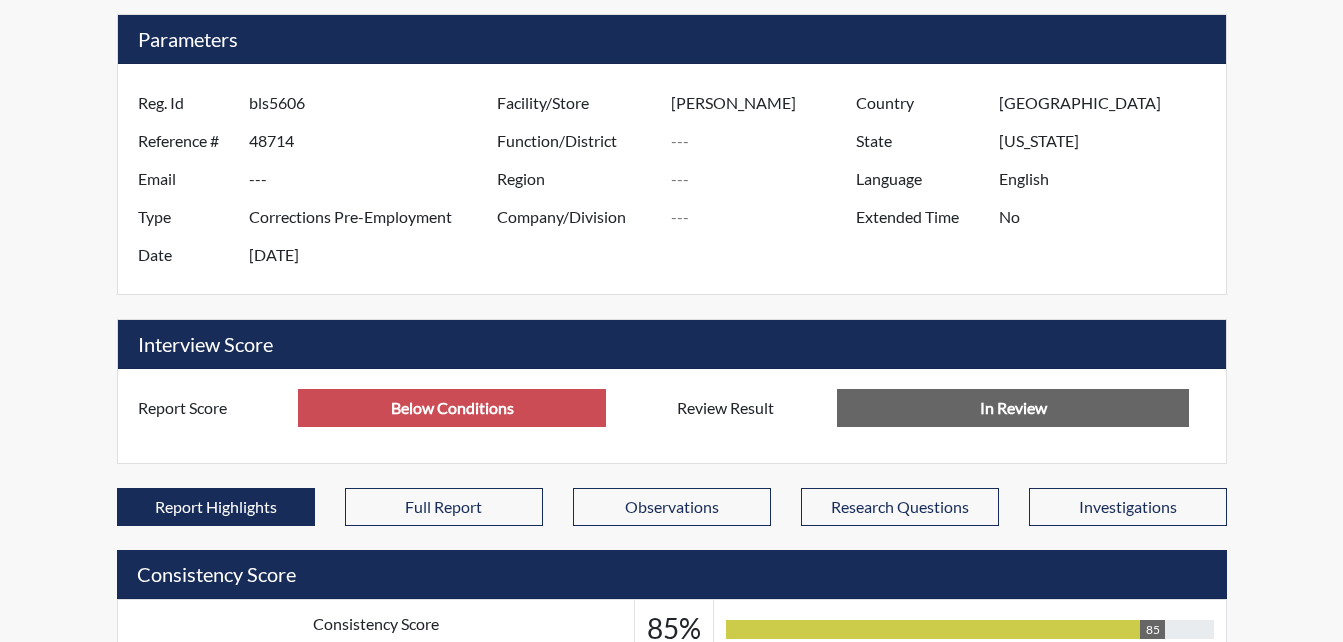 scroll, scrollTop: 300, scrollLeft: 0, axis: vertical 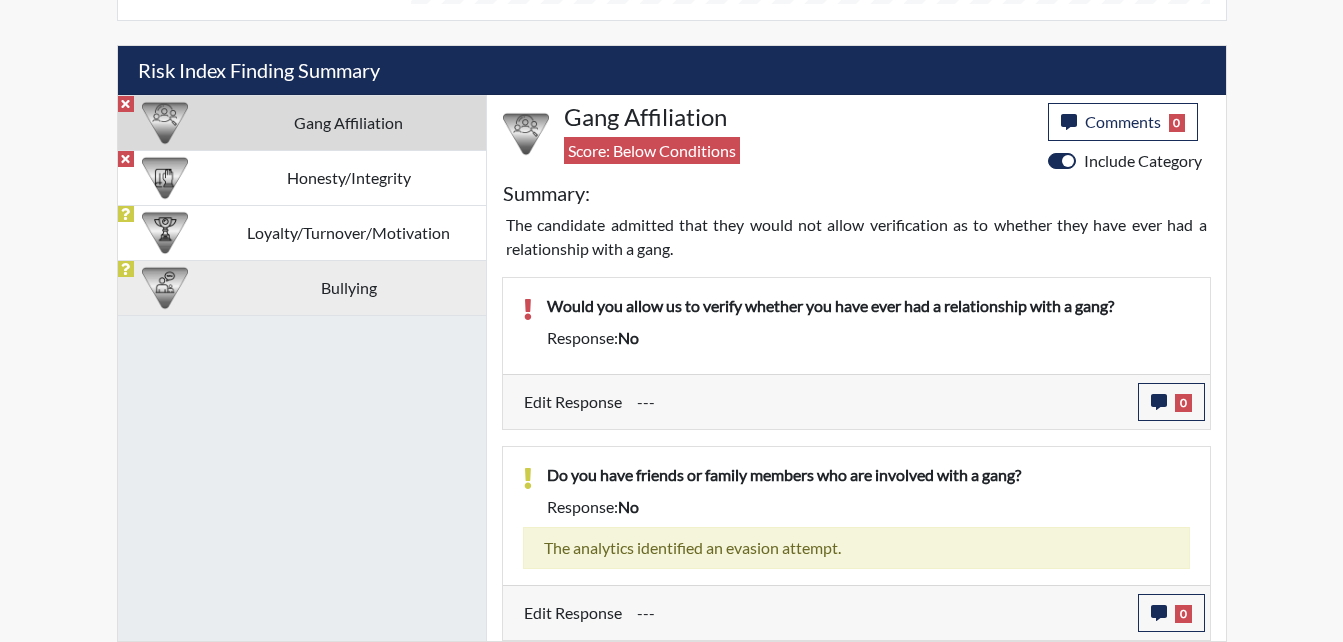 click on "Bullying" at bounding box center [349, 287] 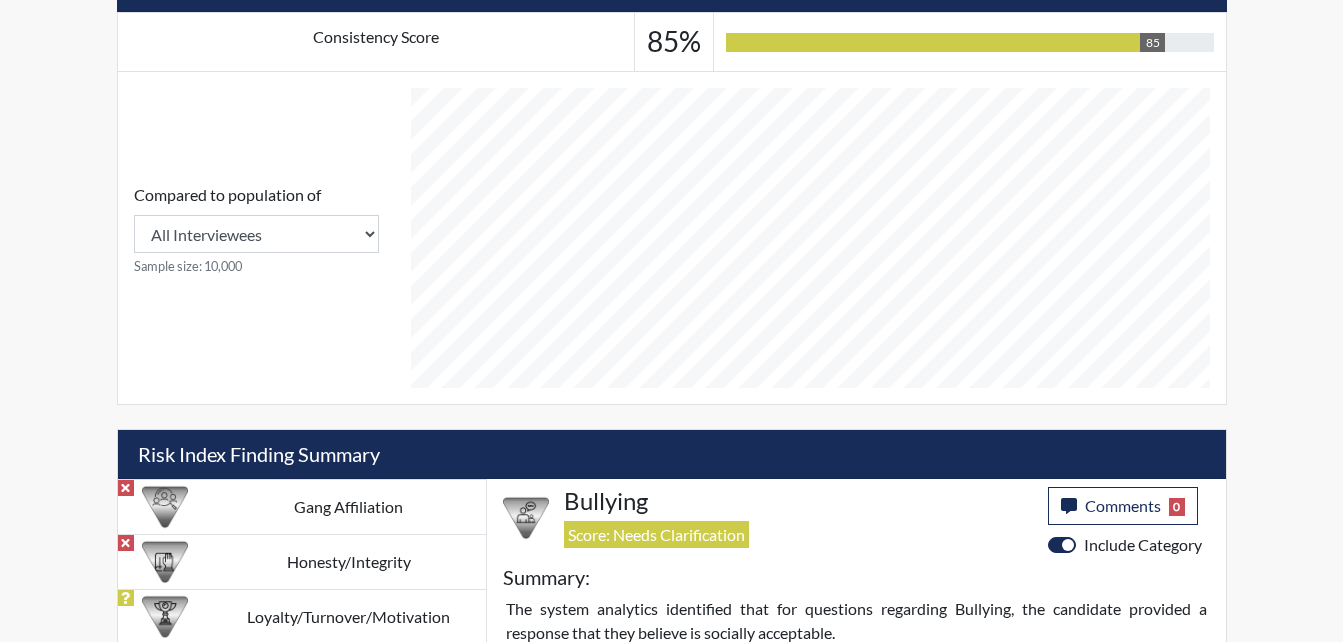scroll, scrollTop: 996, scrollLeft: 0, axis: vertical 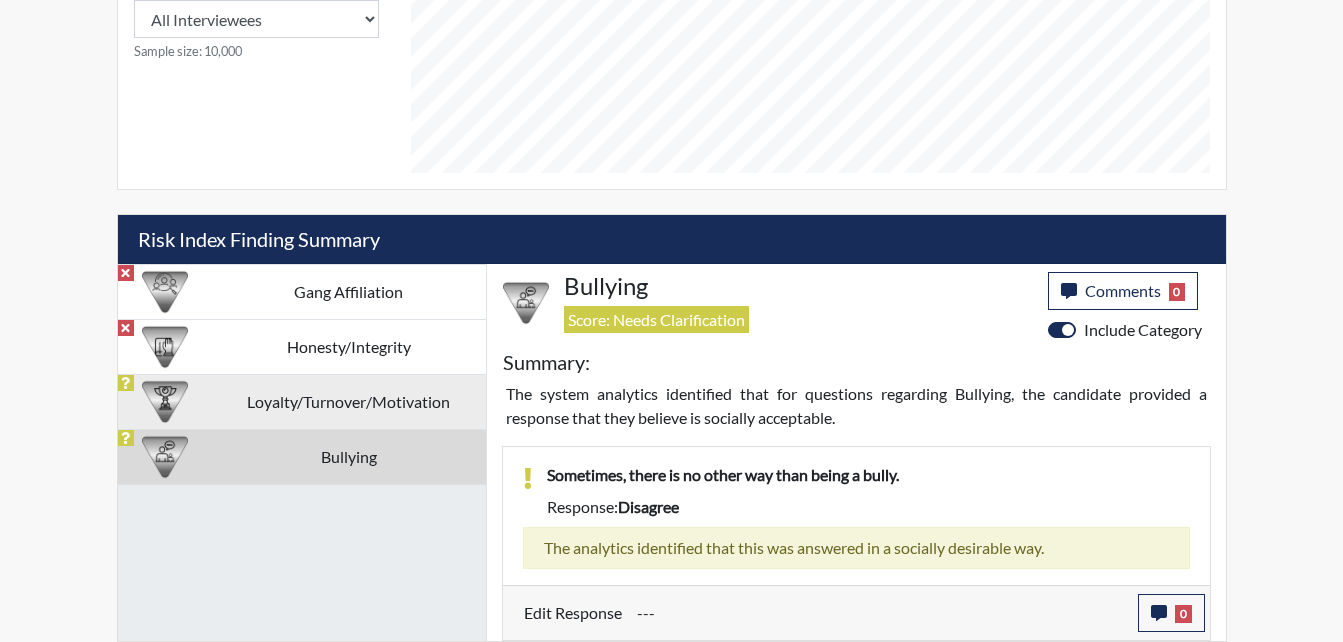 click on "Loyalty/Turnover/Motivation" at bounding box center (349, 401) 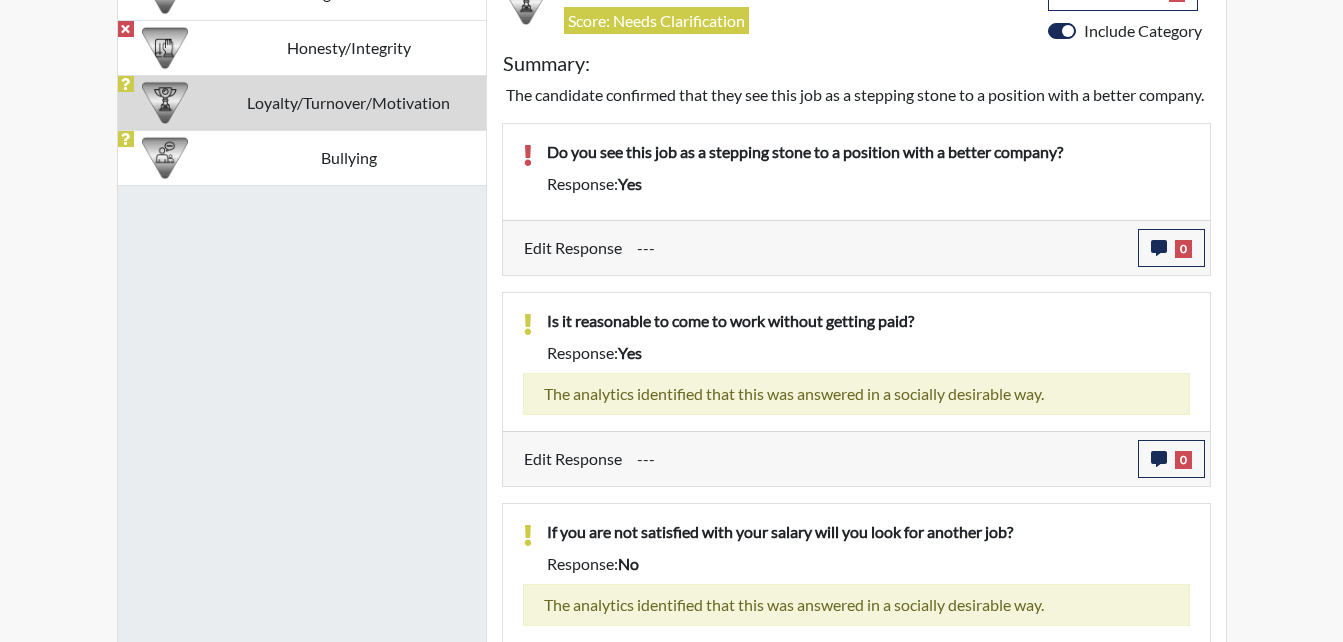 scroll, scrollTop: 1296, scrollLeft: 0, axis: vertical 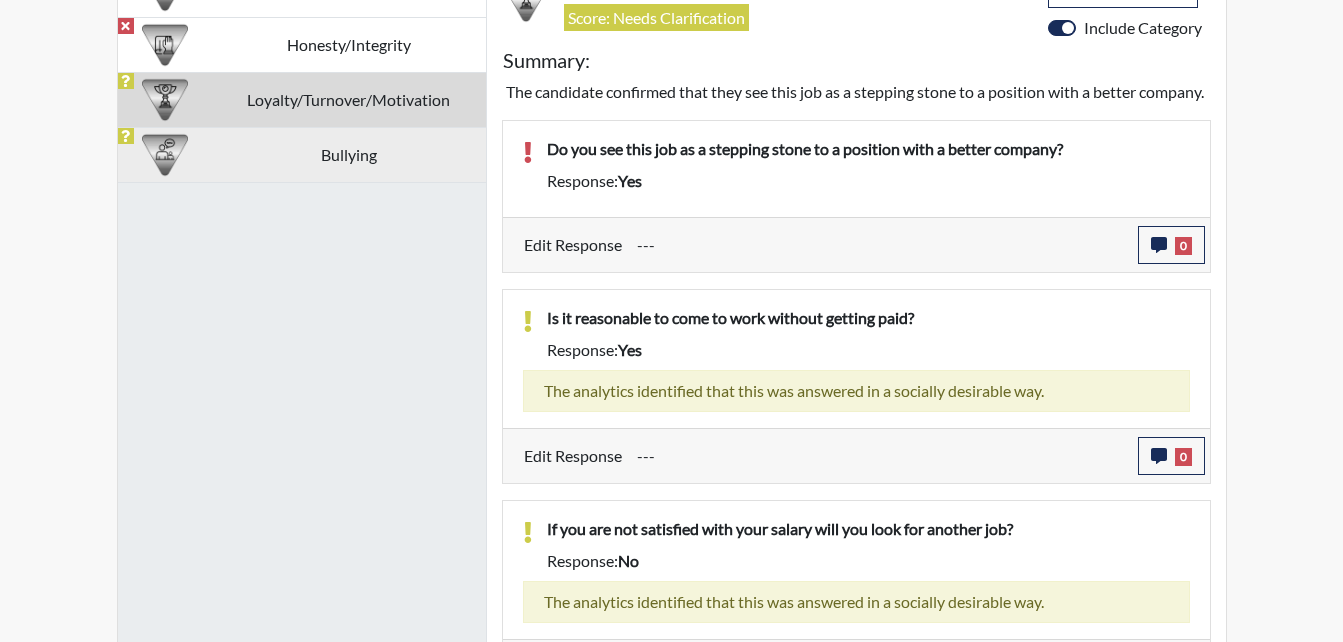 click on "Bullying" at bounding box center (349, 154) 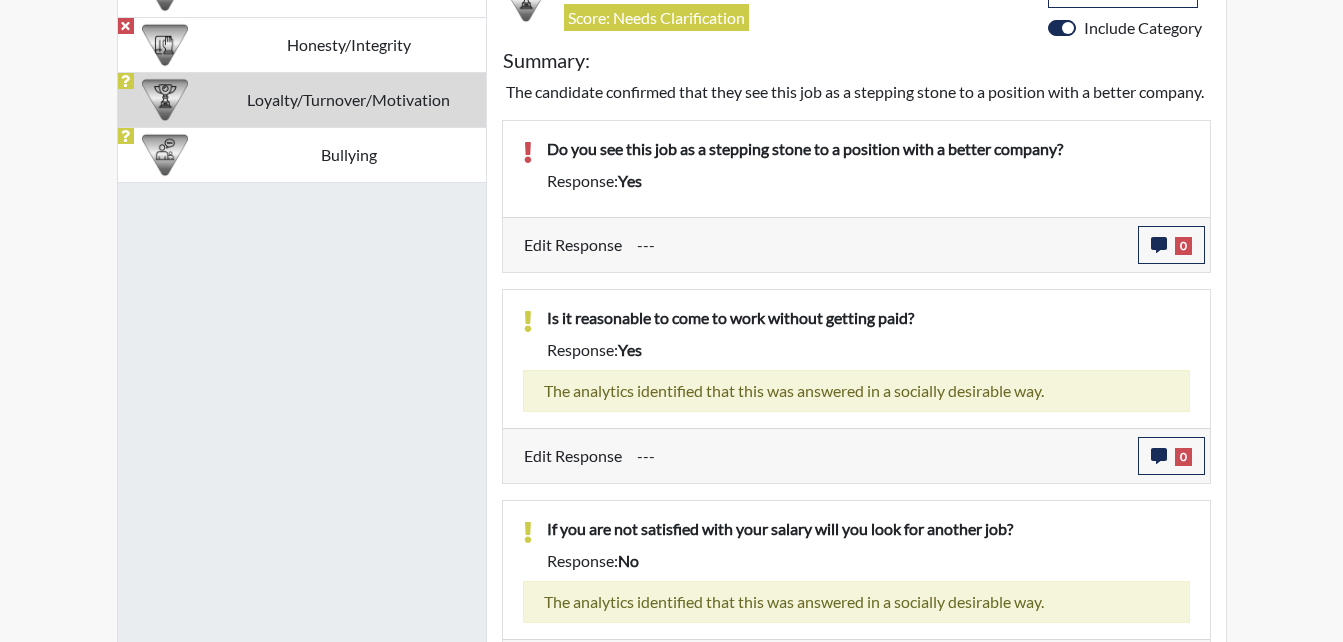 scroll, scrollTop: 996, scrollLeft: 0, axis: vertical 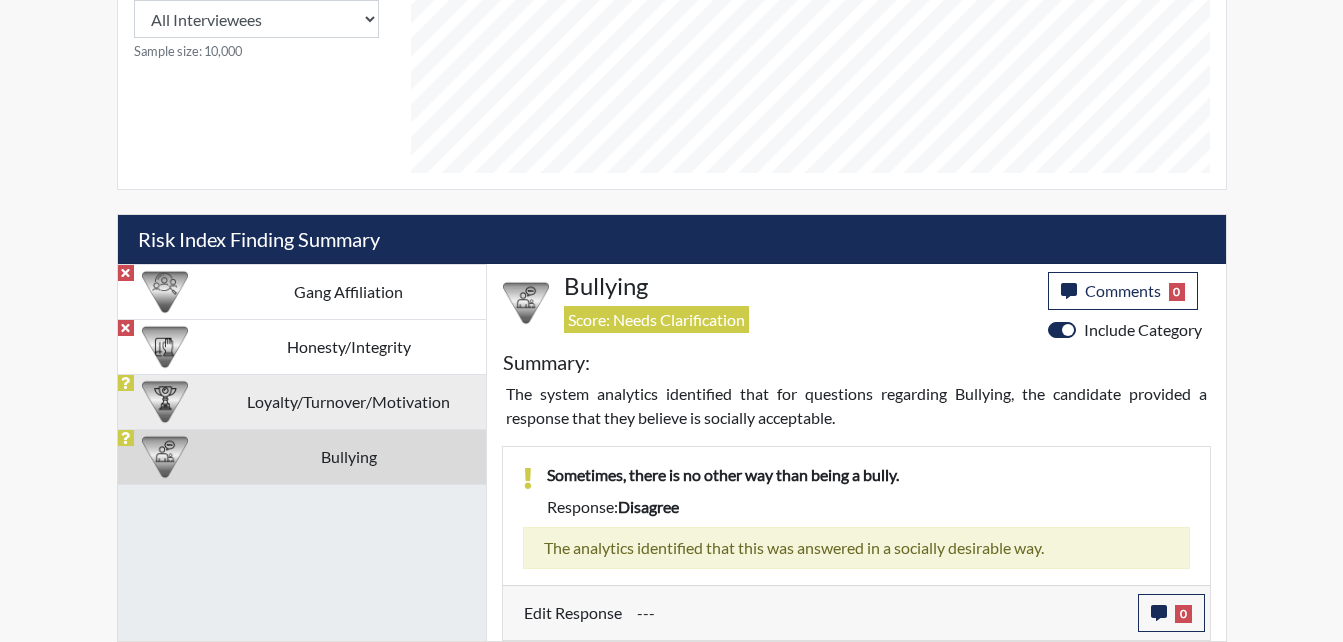 click on "Loyalty/Turnover/Motivation" at bounding box center (349, 401) 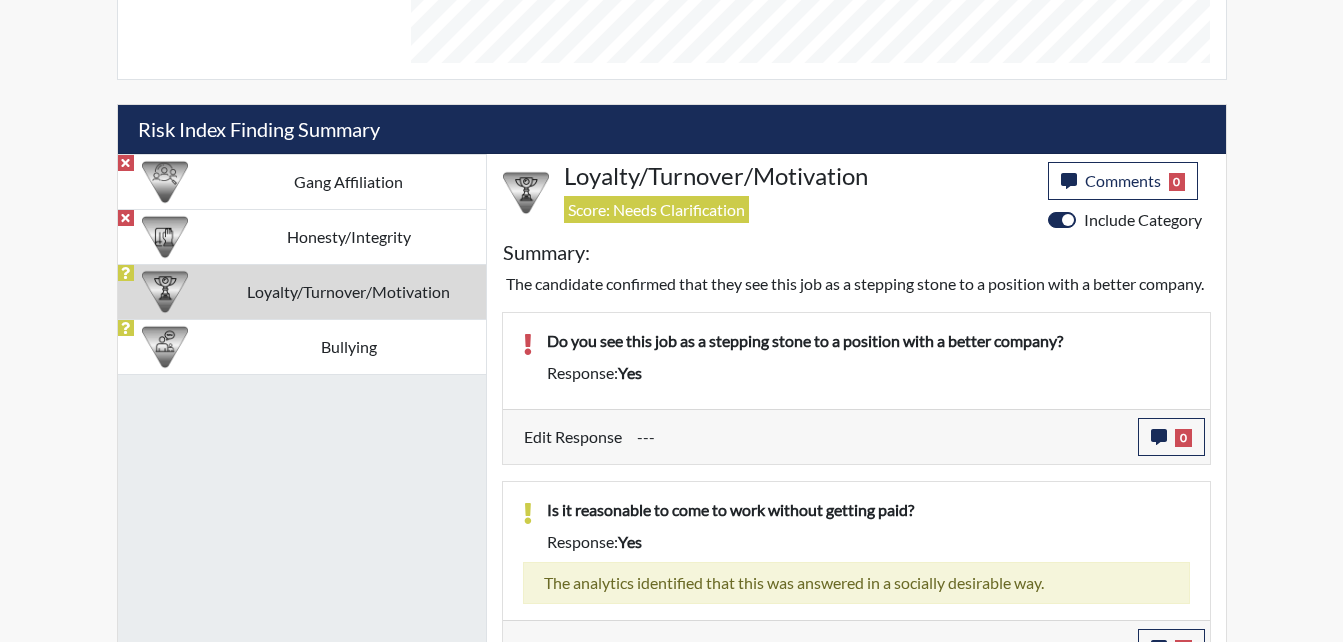 scroll, scrollTop: 1098, scrollLeft: 0, axis: vertical 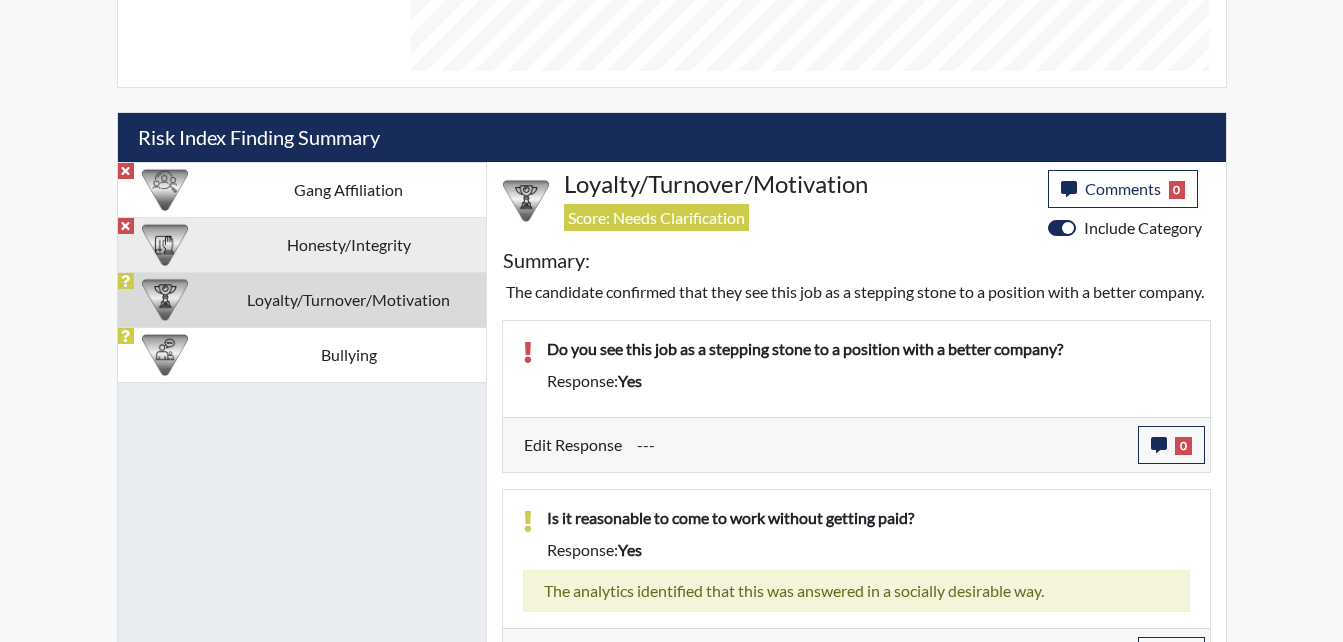 click on "Honesty/Integrity" at bounding box center (349, 244) 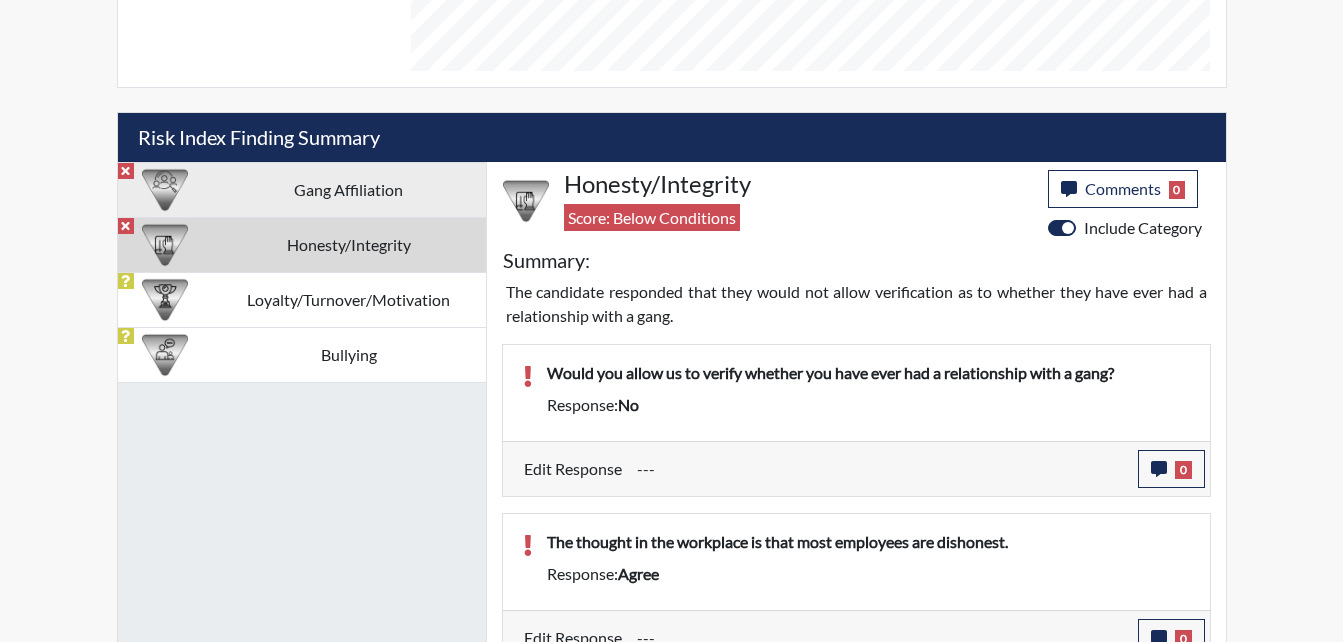 click on "Gang Affiliation" at bounding box center [349, 189] 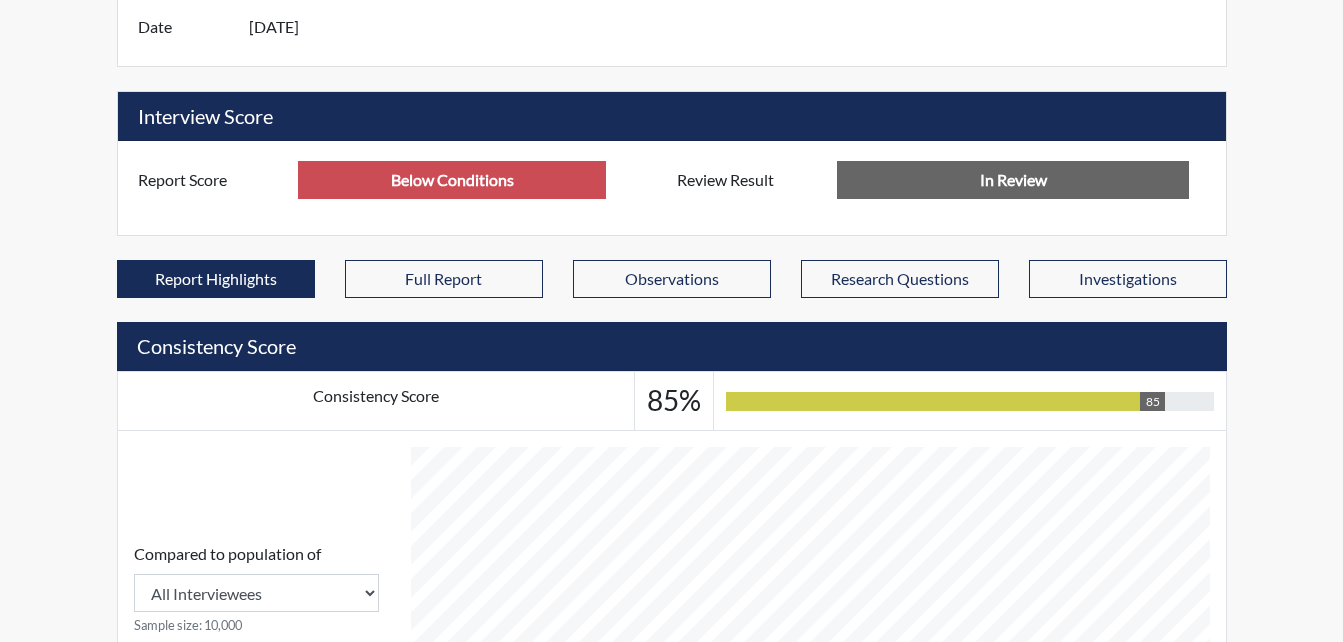 scroll, scrollTop: 398, scrollLeft: 0, axis: vertical 